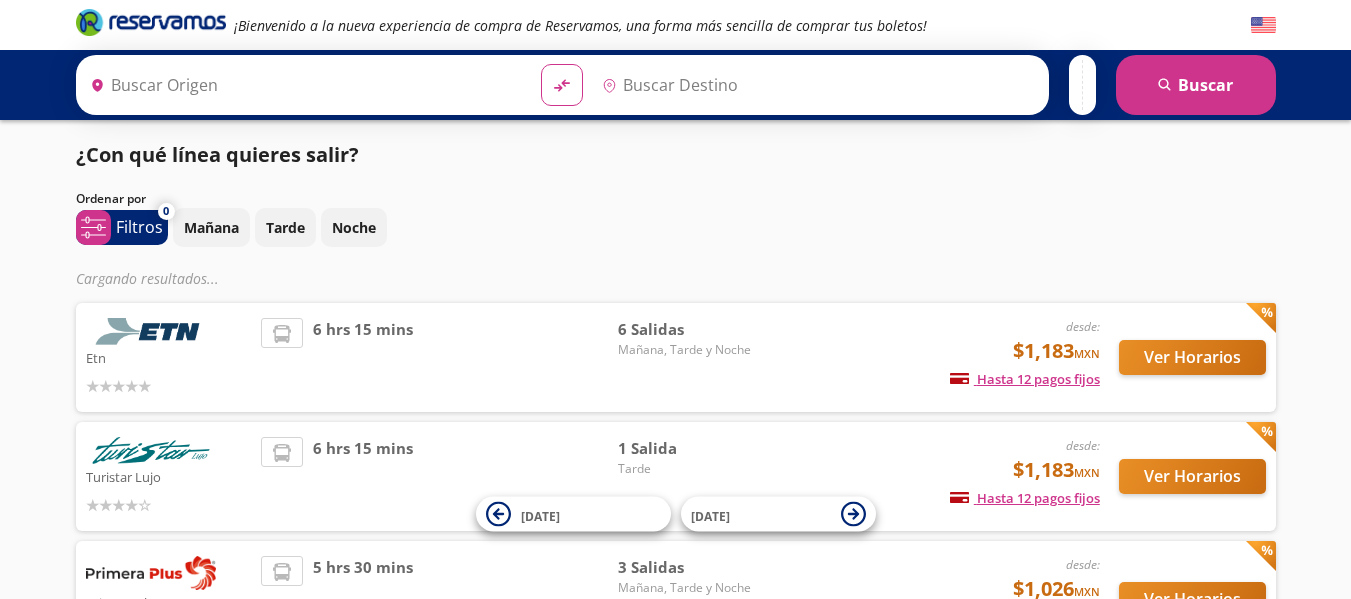 scroll, scrollTop: 0, scrollLeft: 0, axis: both 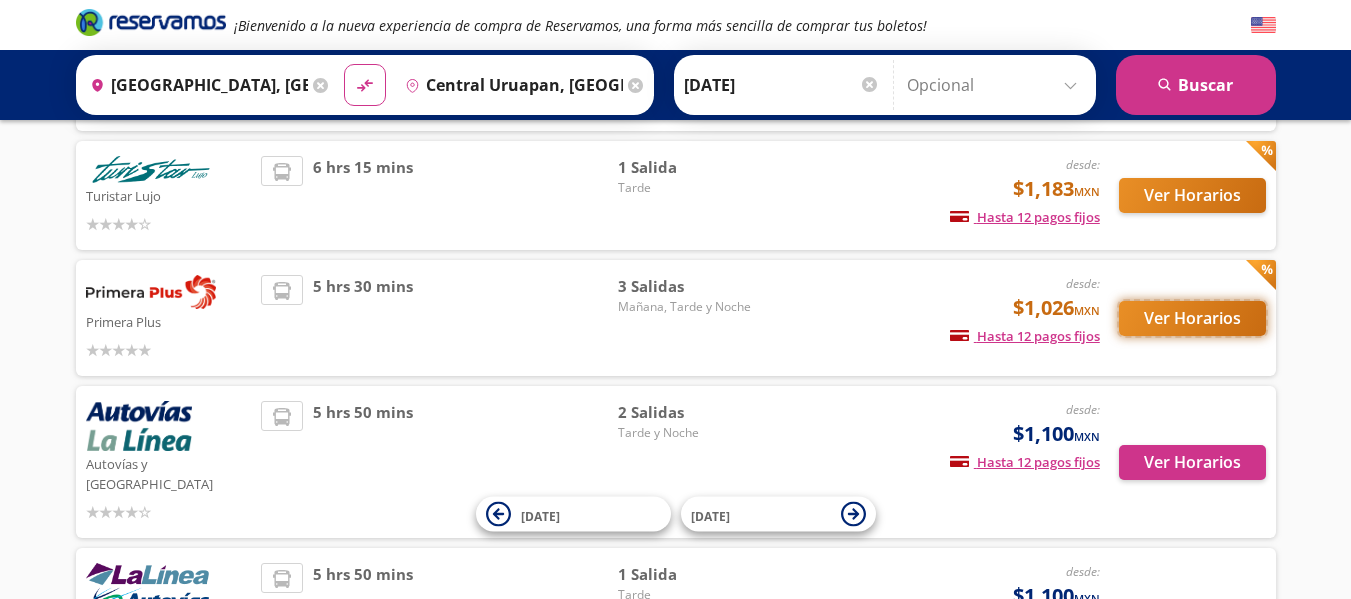 click on "Ver Horarios" at bounding box center (1192, 318) 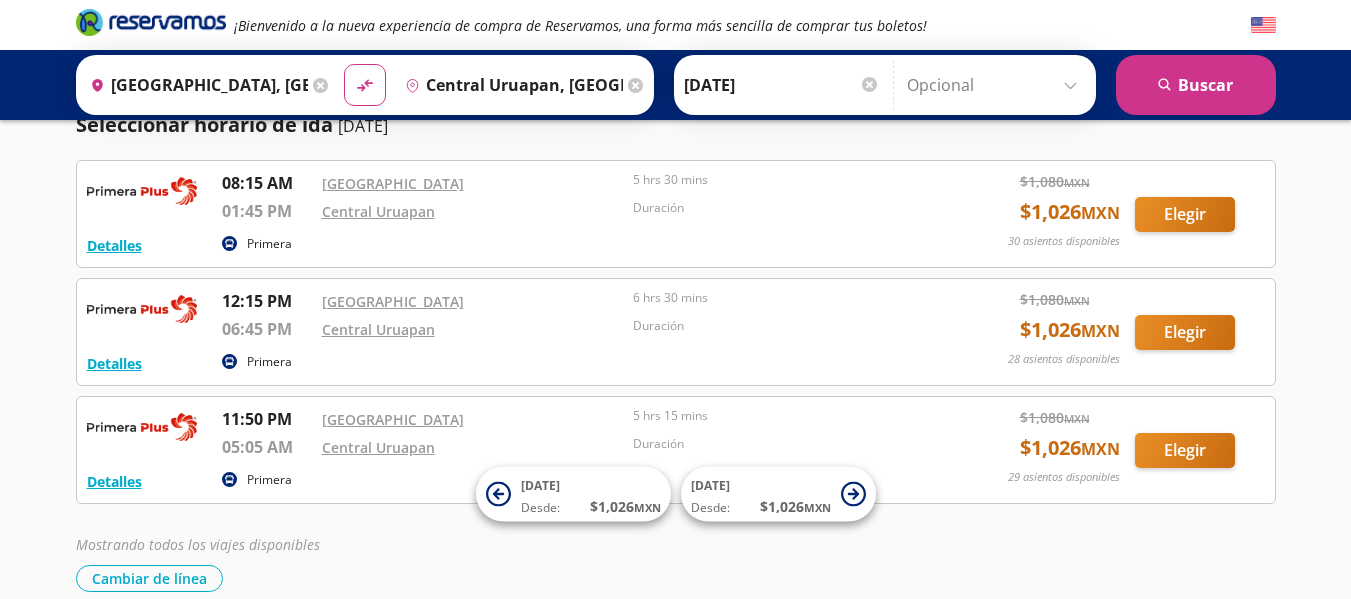 scroll, scrollTop: 72, scrollLeft: 0, axis: vertical 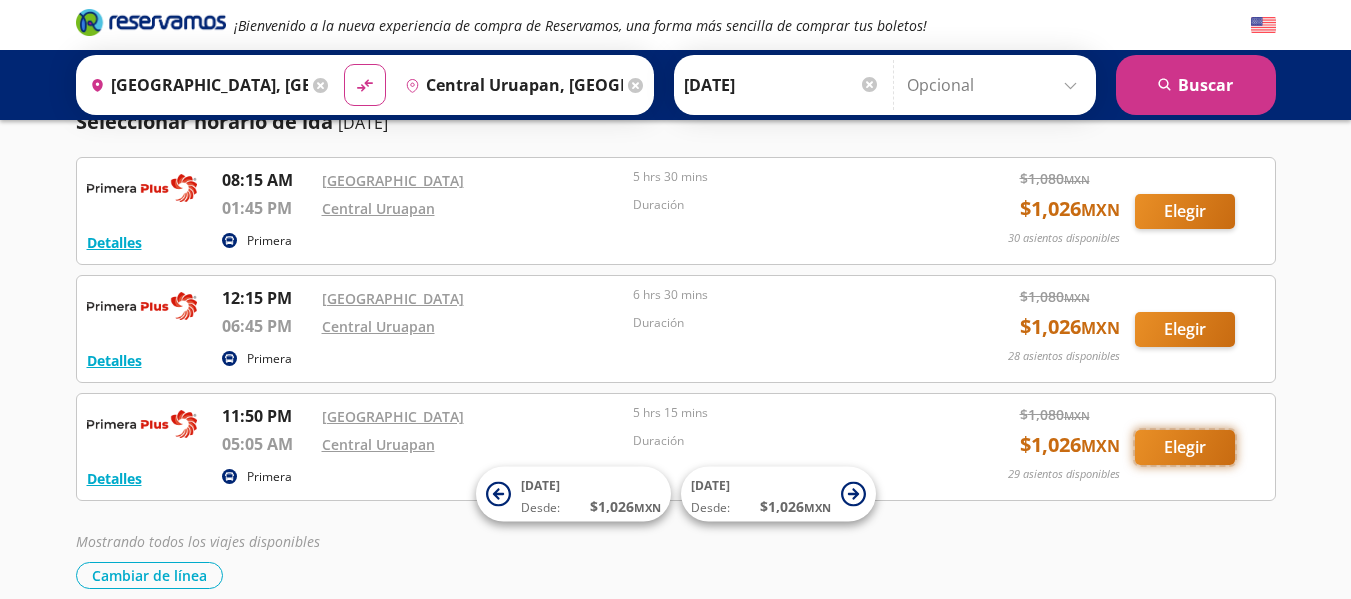 click on "Elegir" at bounding box center (1185, 447) 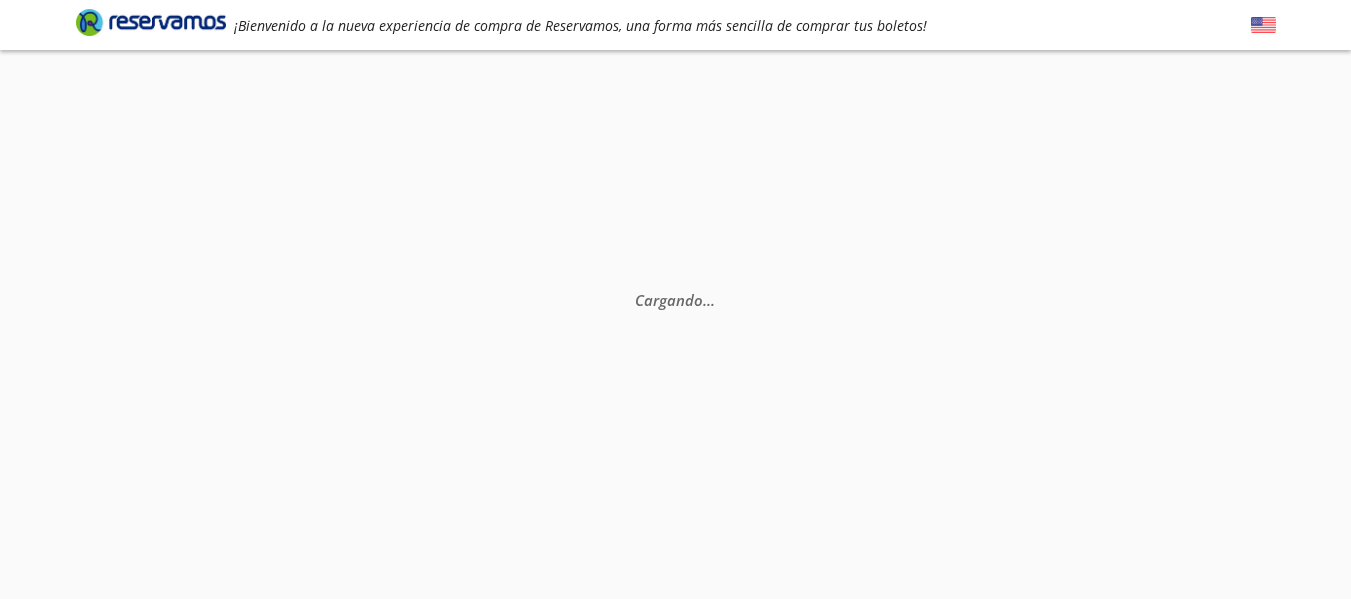 scroll, scrollTop: 0, scrollLeft: 0, axis: both 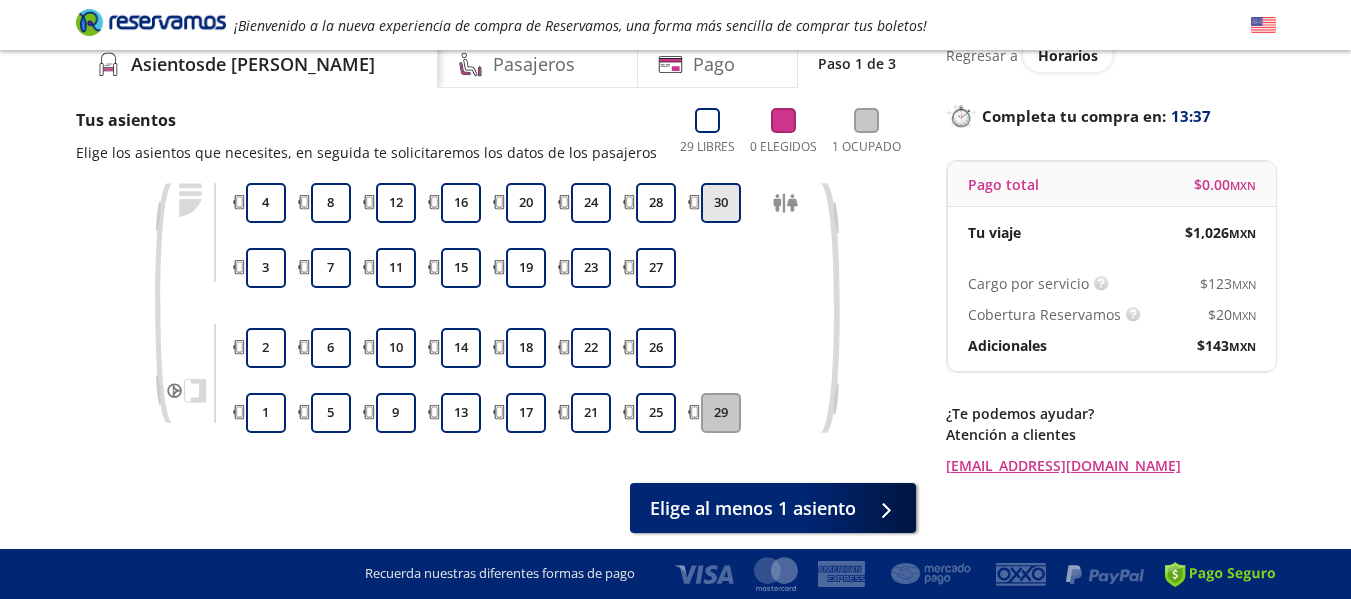 click on "30" at bounding box center (721, 203) 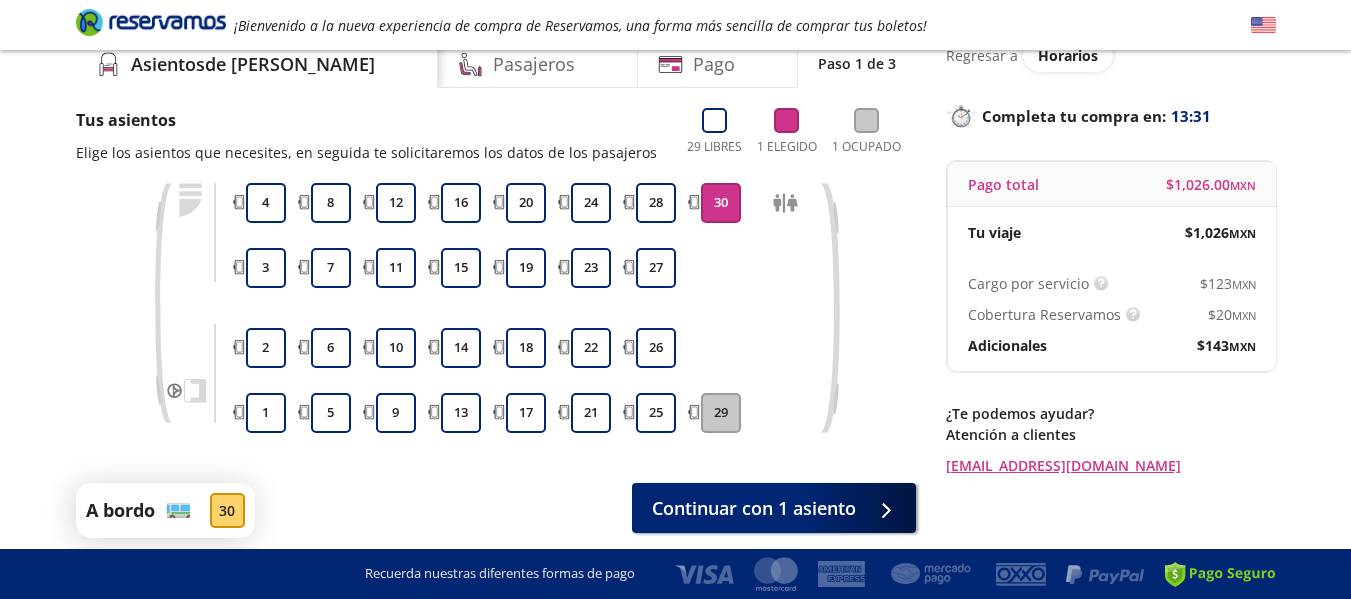click on "29" at bounding box center (721, 413) 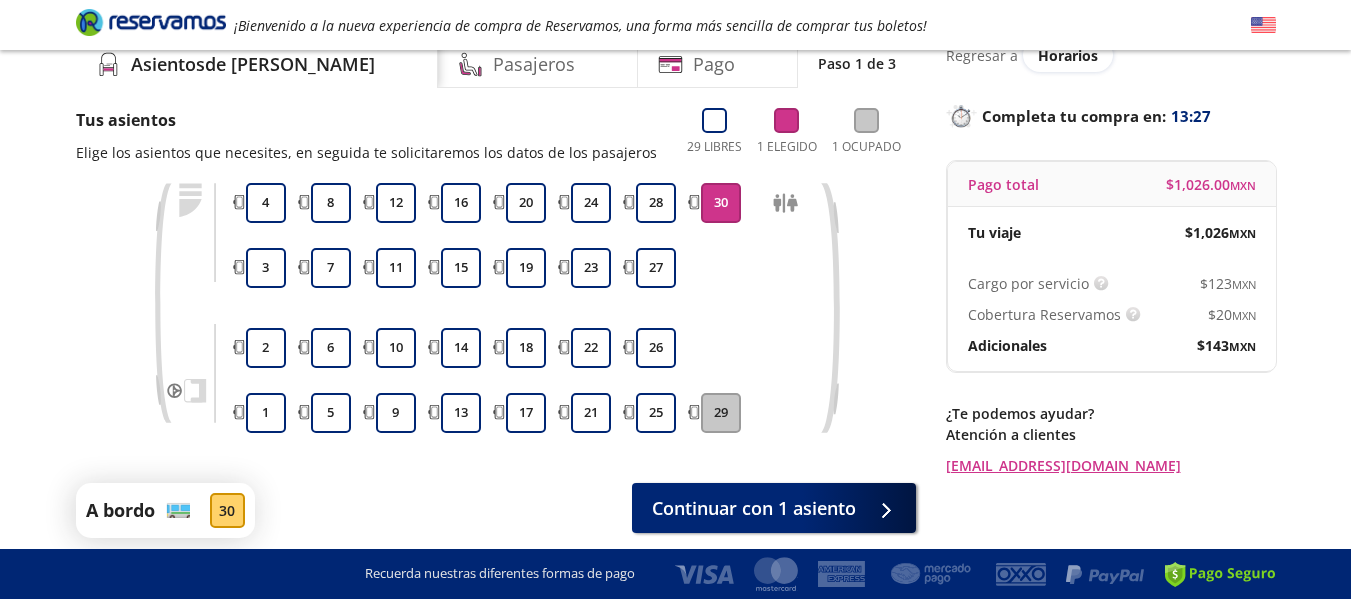 click on "30" at bounding box center [721, 203] 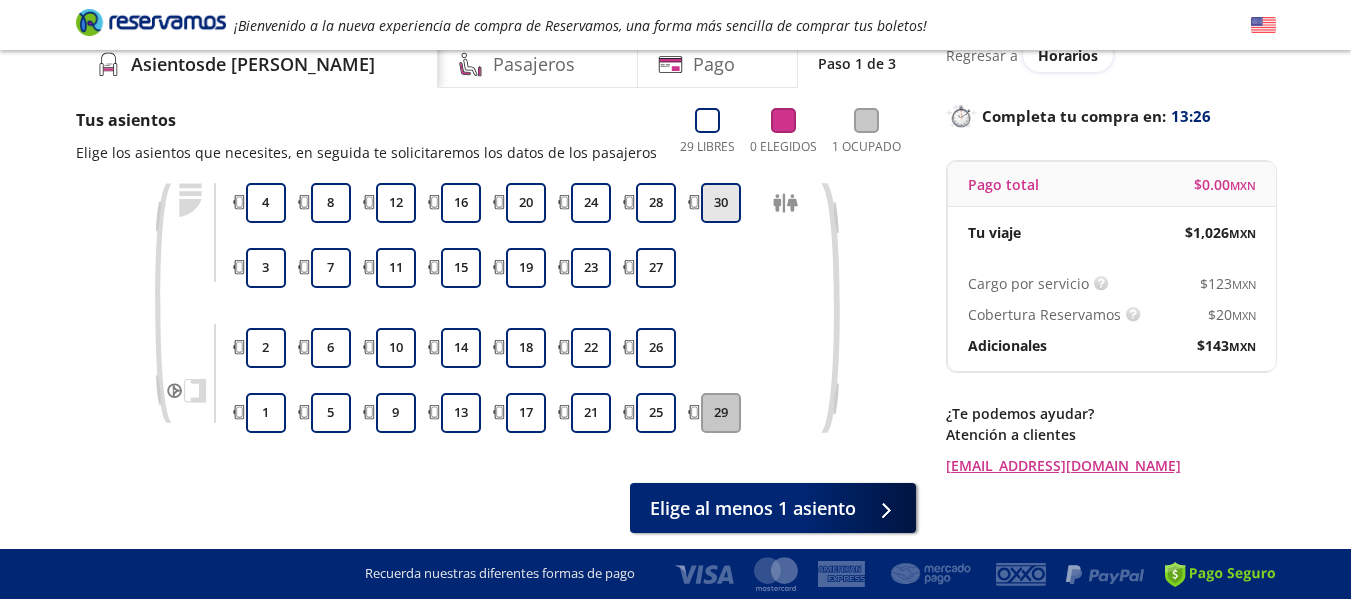 click on "30" at bounding box center [721, 203] 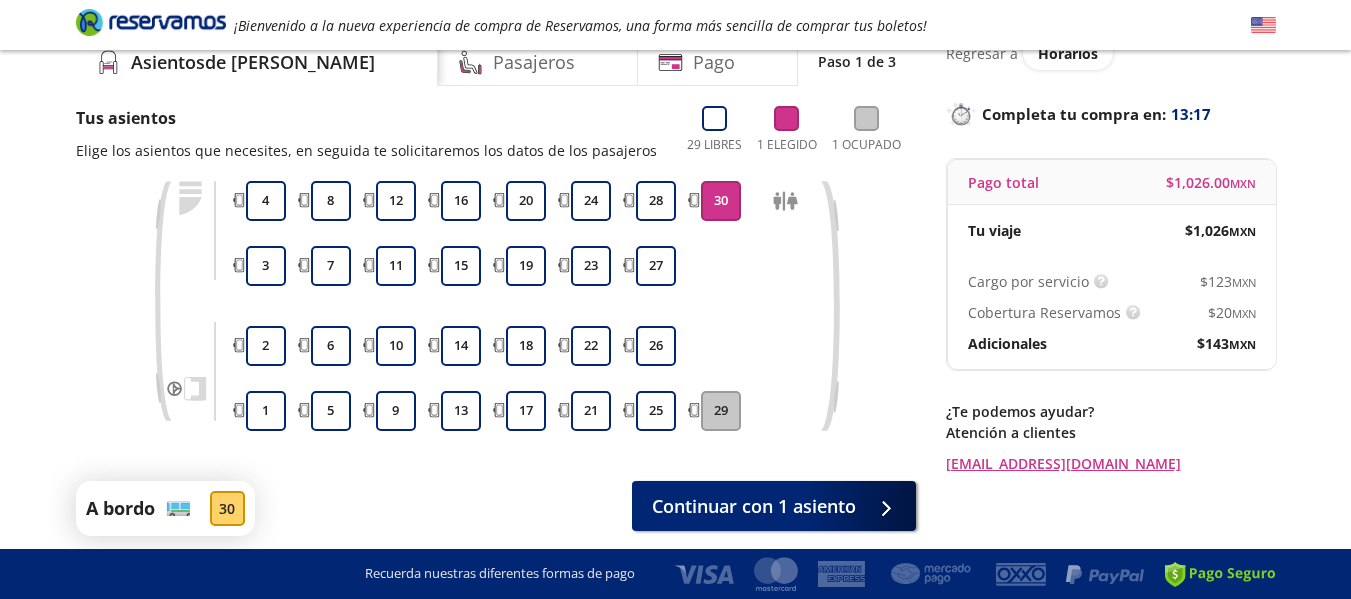 scroll, scrollTop: 169, scrollLeft: 0, axis: vertical 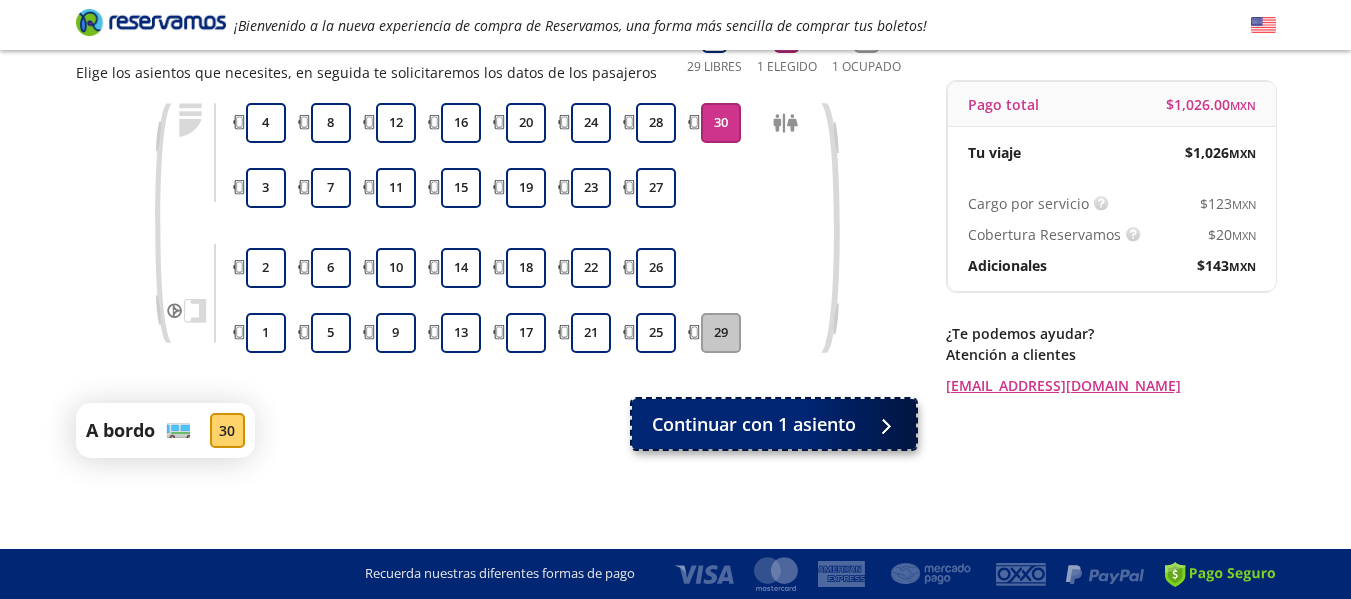 click on "Continuar con 1 asiento" at bounding box center (774, 424) 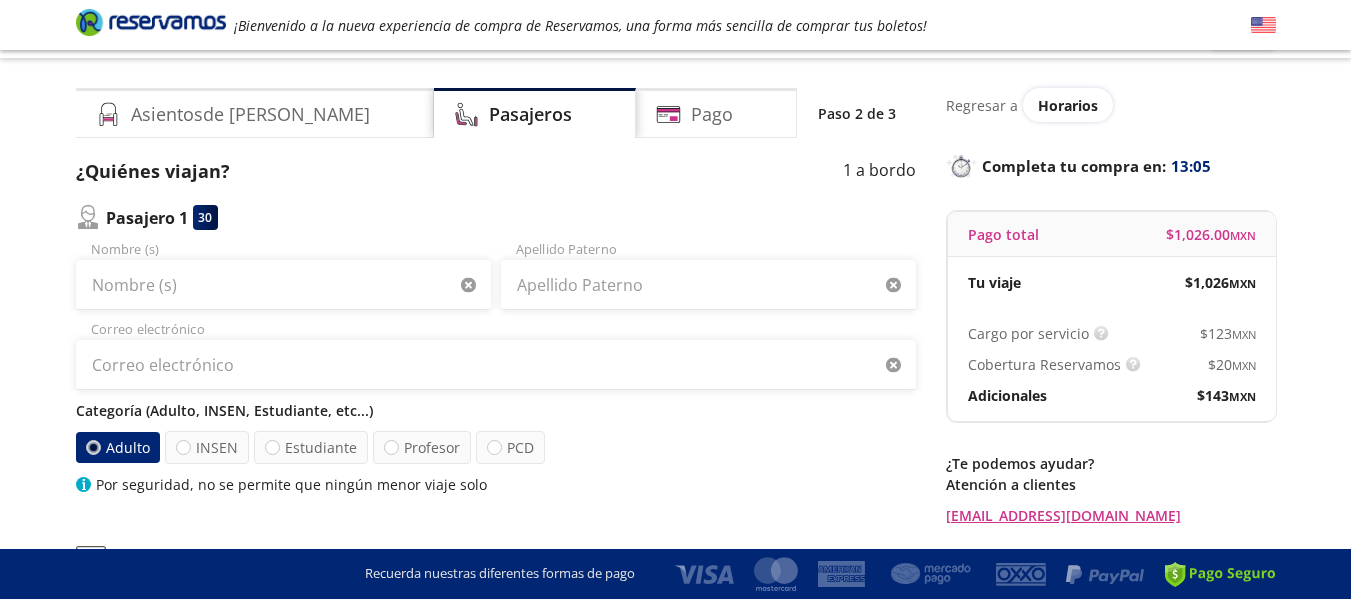 scroll, scrollTop: 12, scrollLeft: 0, axis: vertical 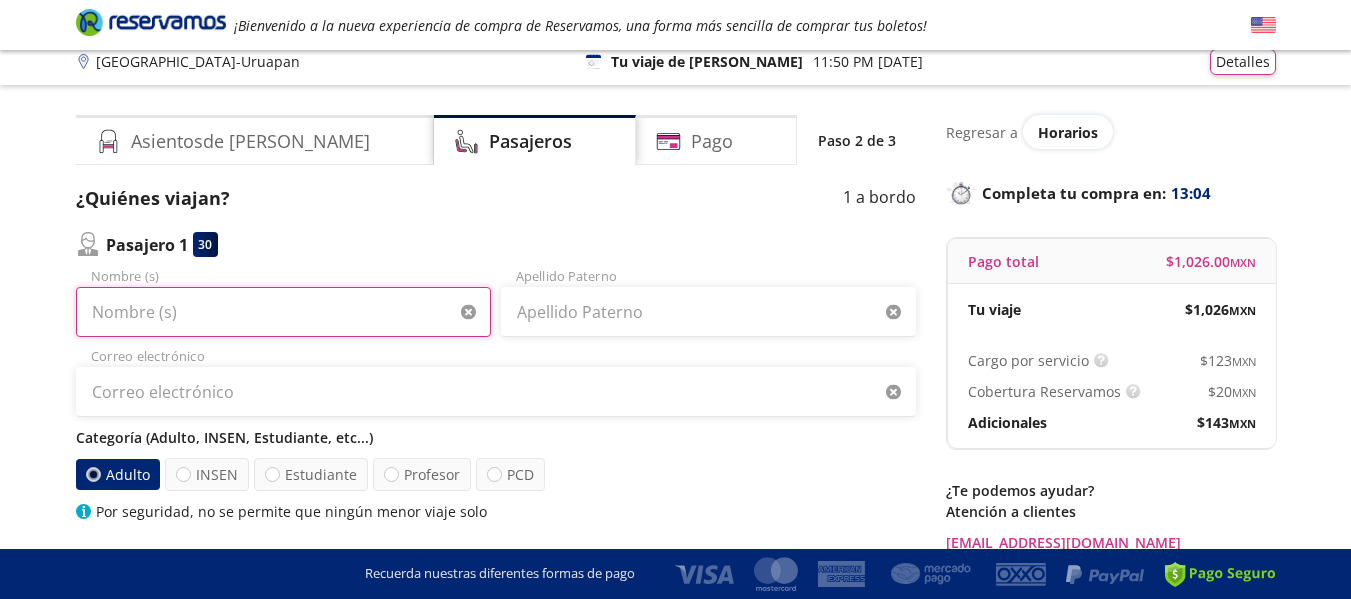 click on "Nombre (s)" at bounding box center [283, 312] 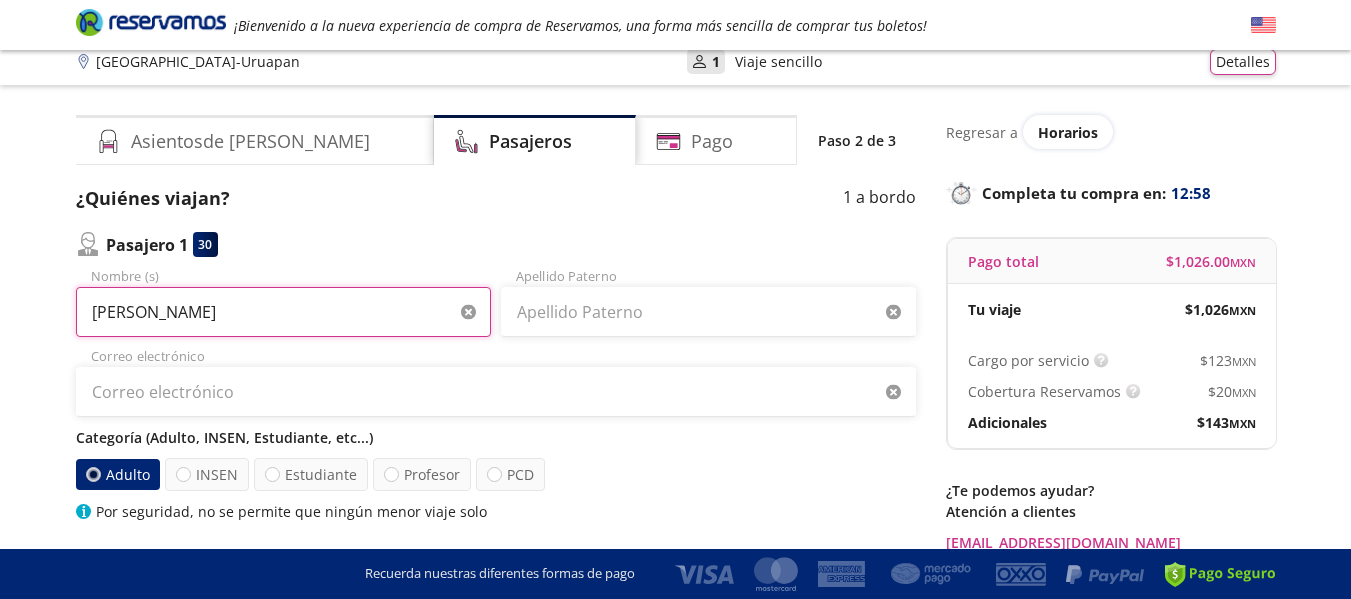 type on "[PERSON_NAME]" 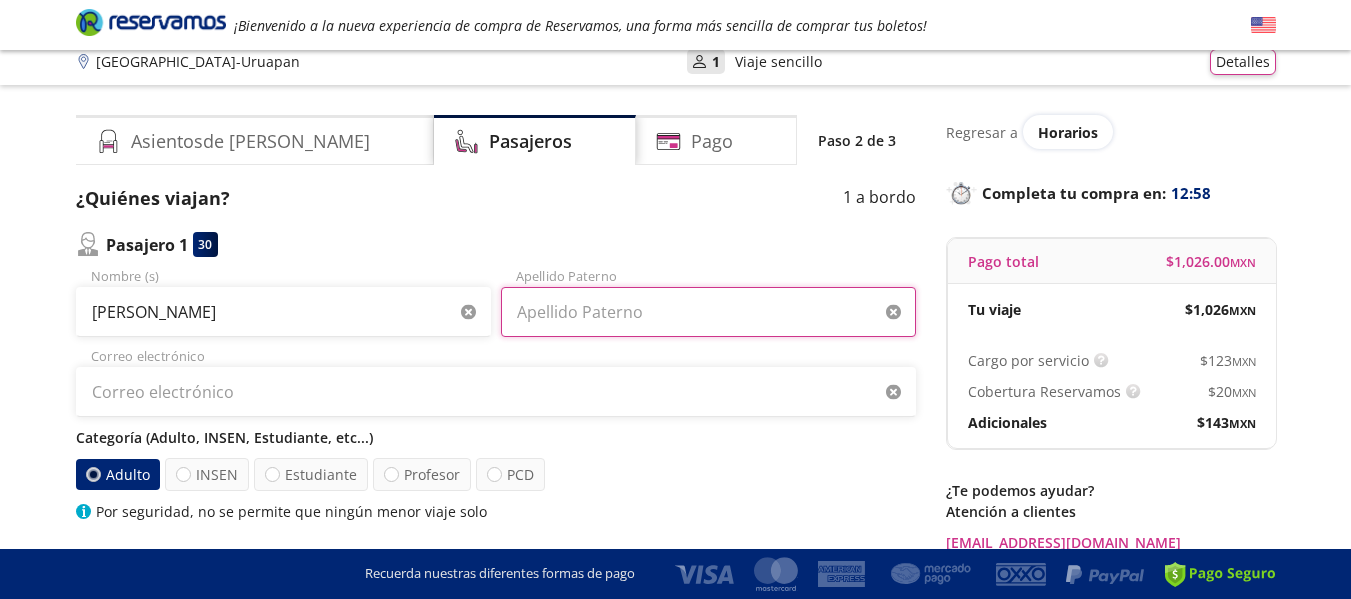 click on "Apellido Paterno" at bounding box center (708, 312) 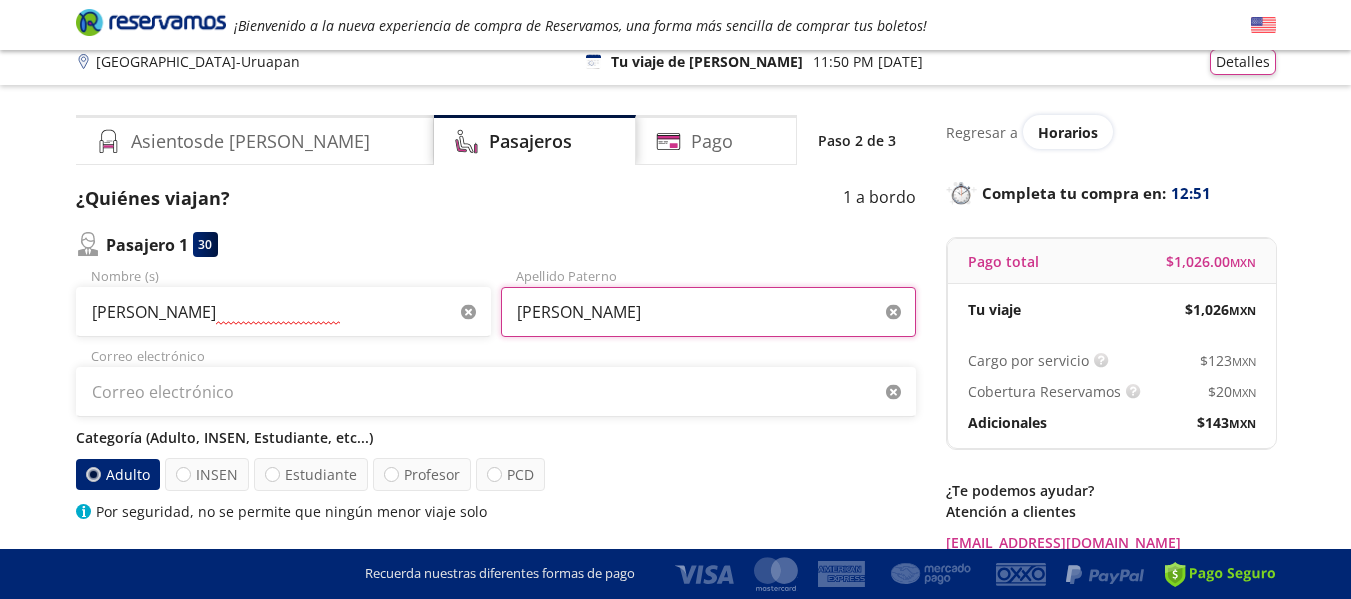 click on "[PERSON_NAME]" at bounding box center (708, 312) 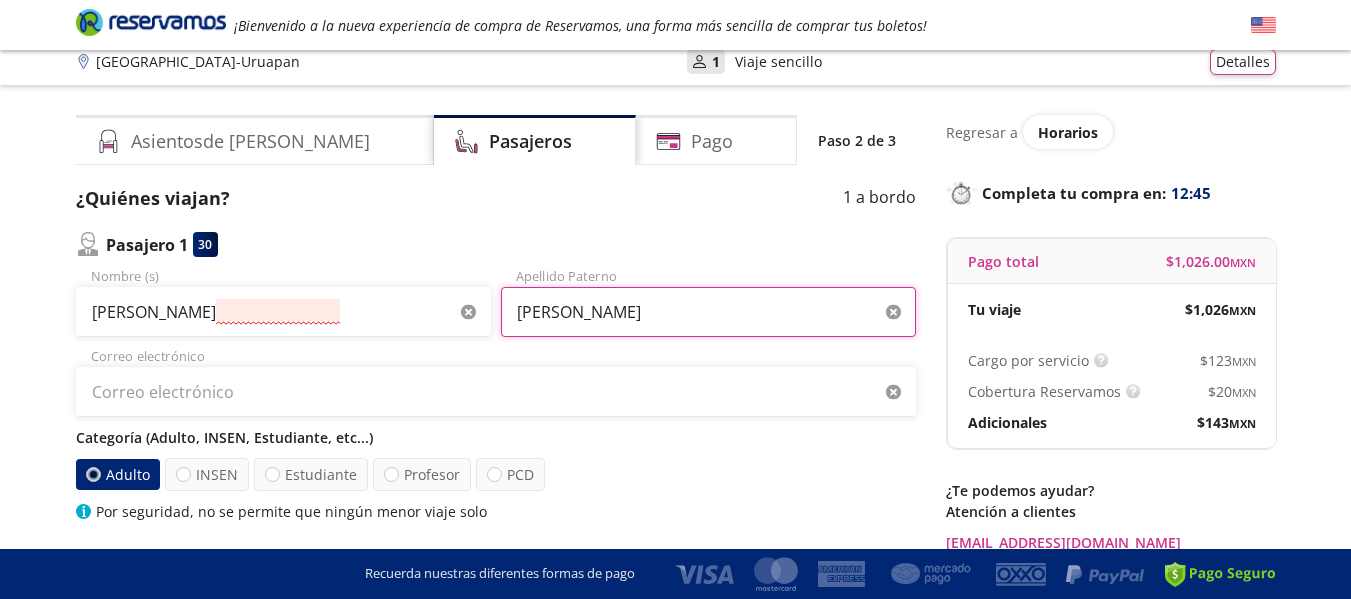 type on "[PERSON_NAME]" 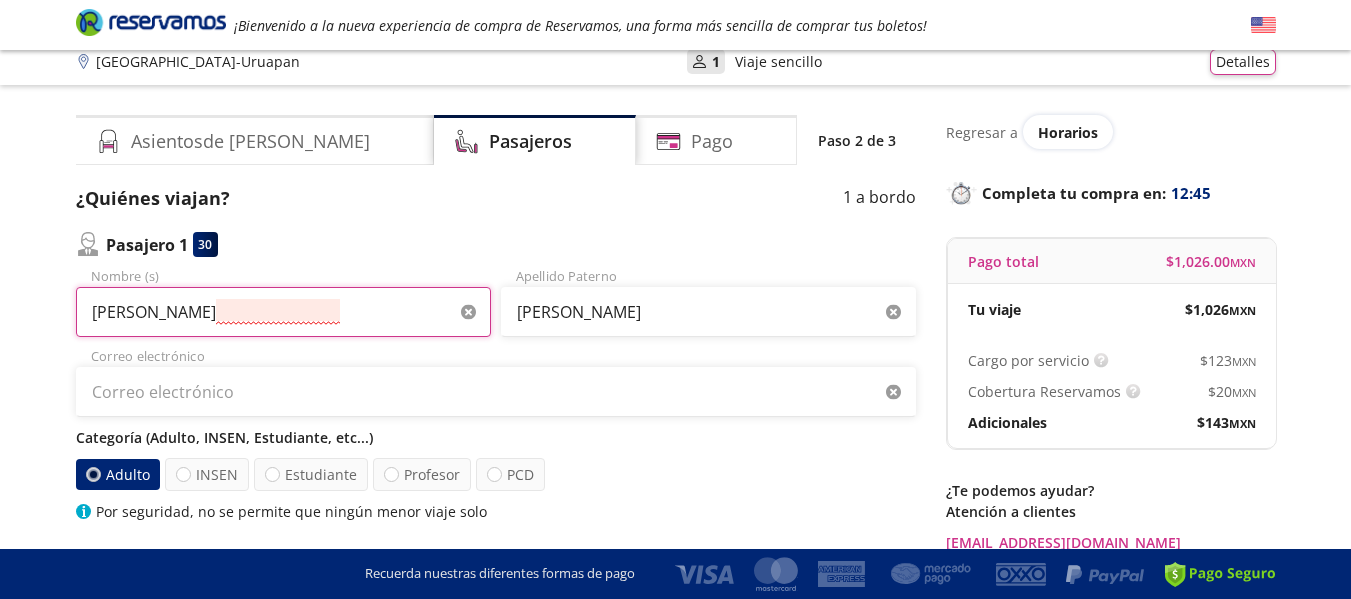 click on "[PERSON_NAME]" at bounding box center [283, 312] 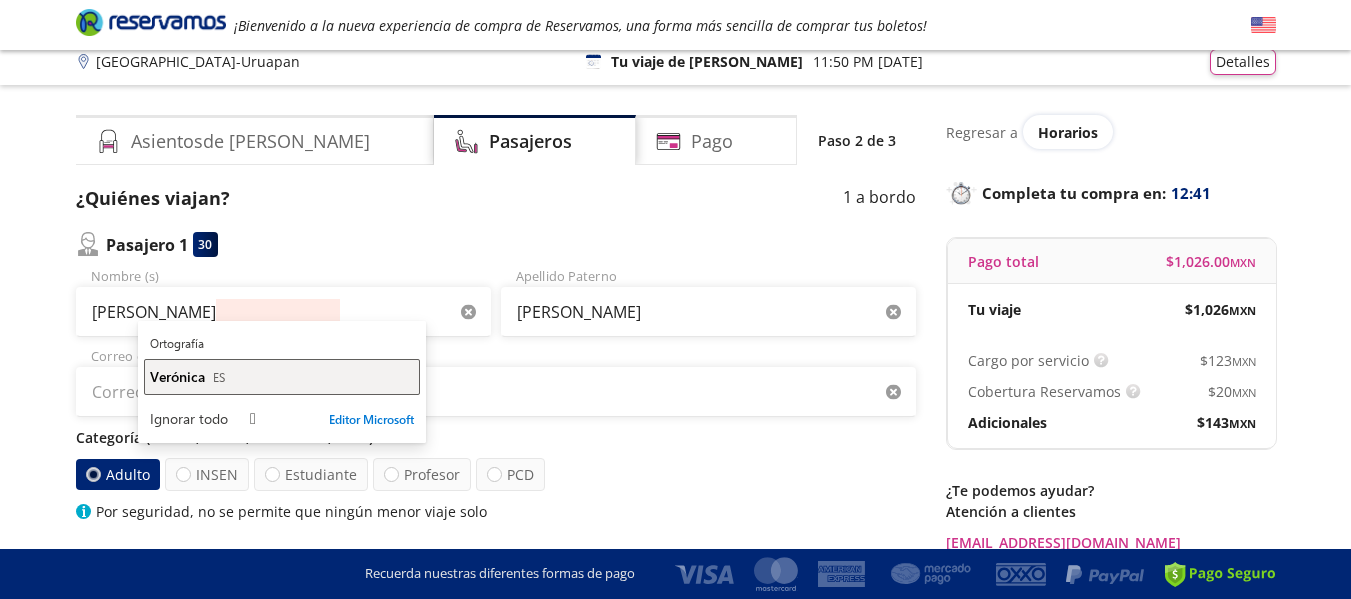 click on "Verónica" at bounding box center [177, 376] 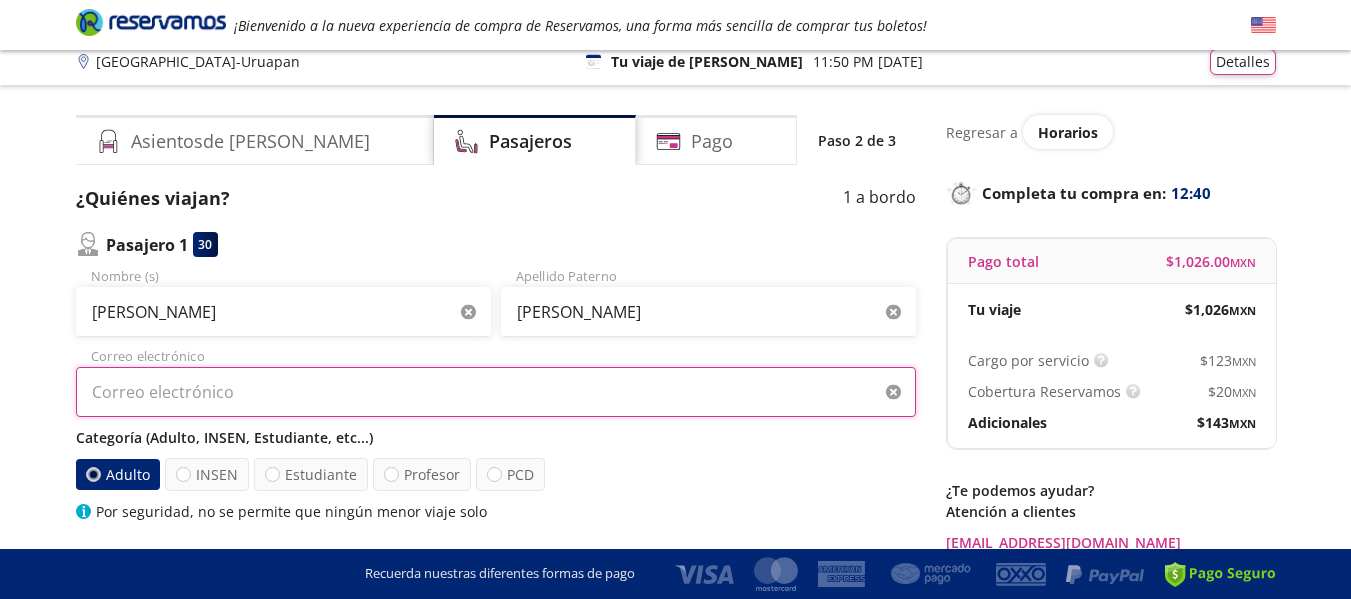 click on "Correo electrónico" at bounding box center [496, 392] 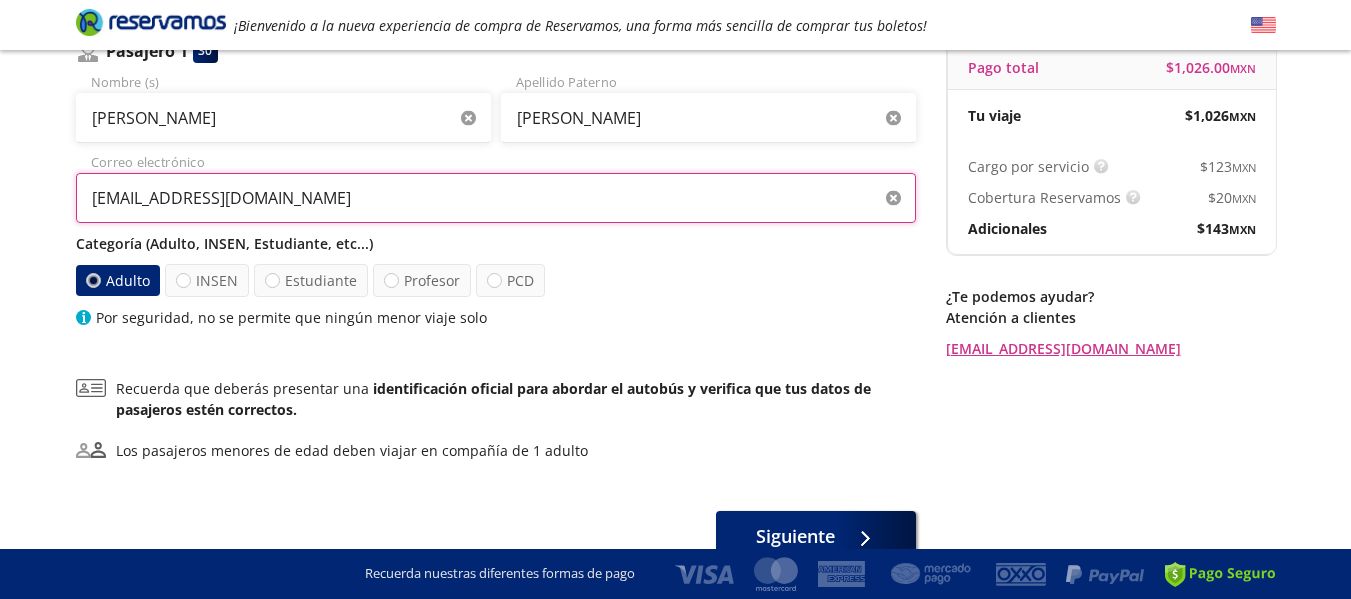 scroll, scrollTop: 212, scrollLeft: 0, axis: vertical 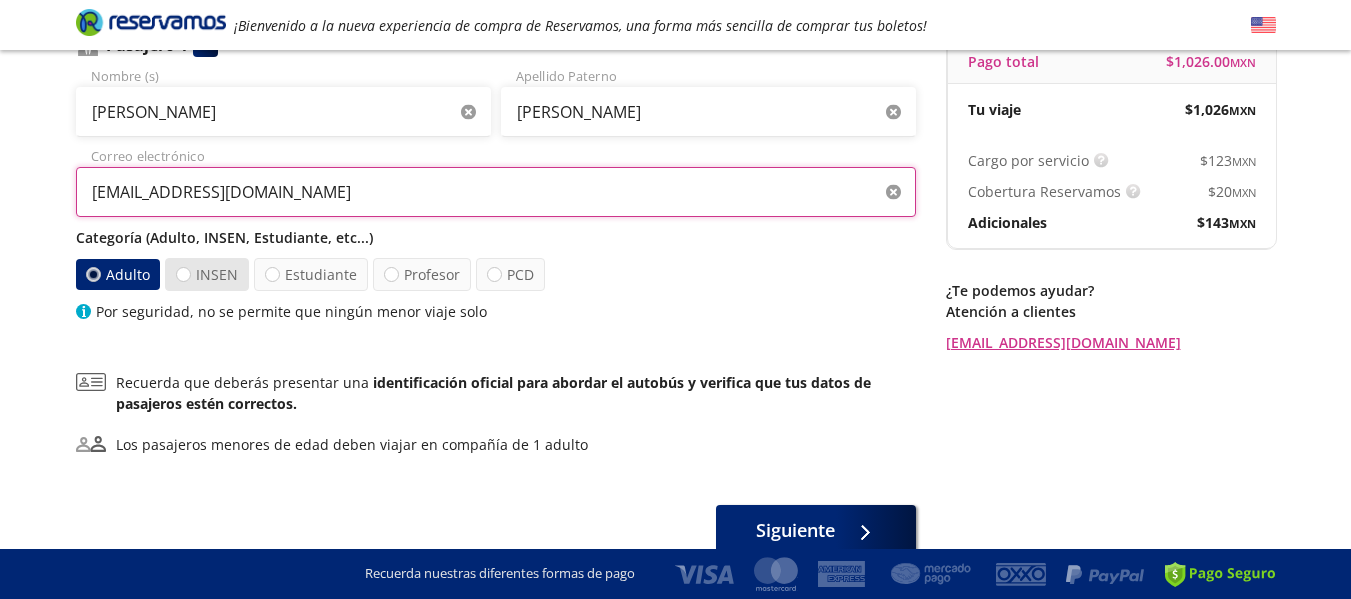 type on "[EMAIL_ADDRESS][DOMAIN_NAME]" 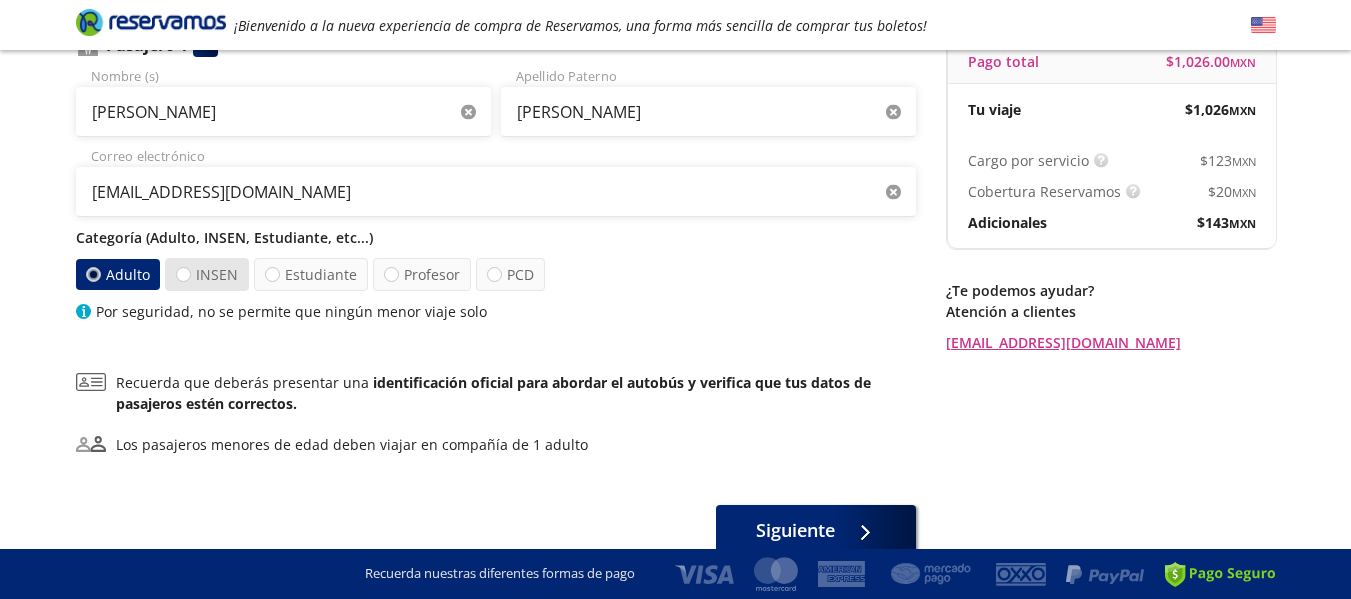 click on "INSEN" at bounding box center (207, 274) 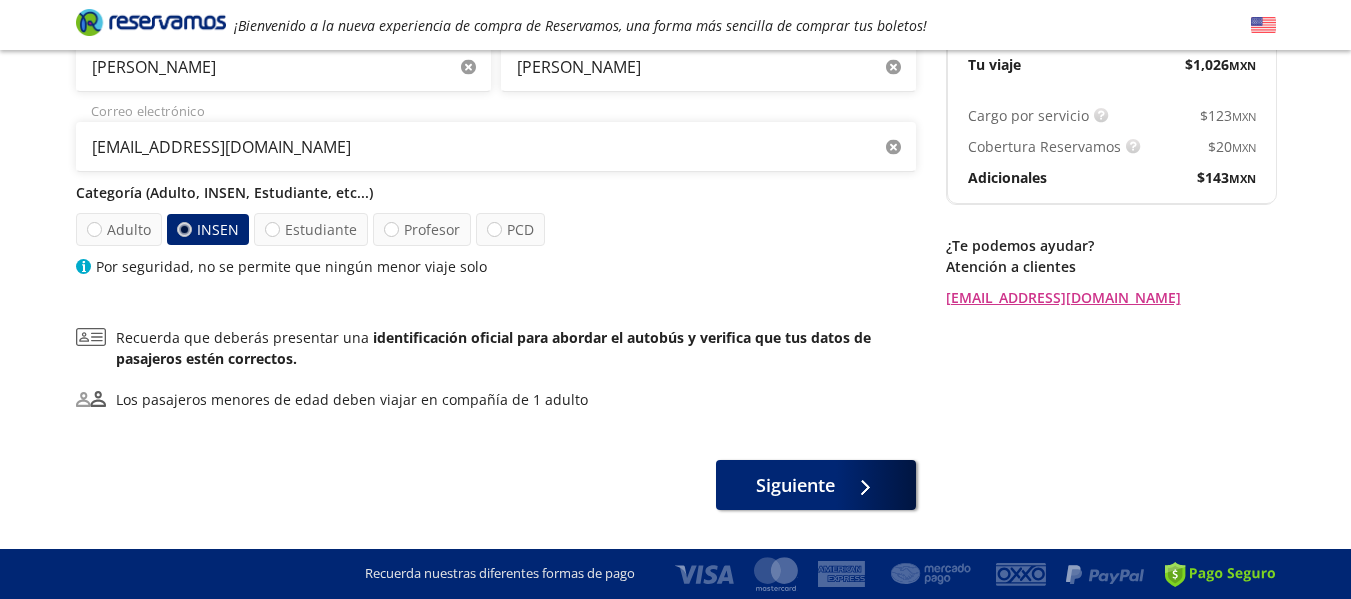 scroll, scrollTop: 267, scrollLeft: 0, axis: vertical 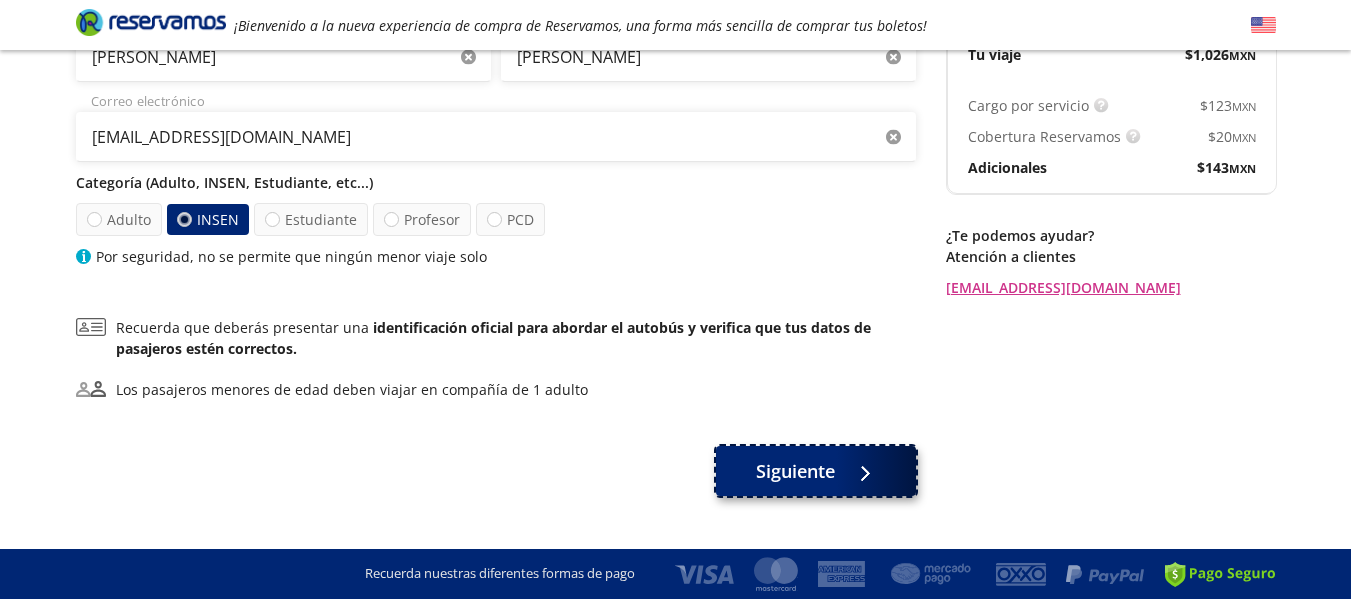click at bounding box center (860, 471) 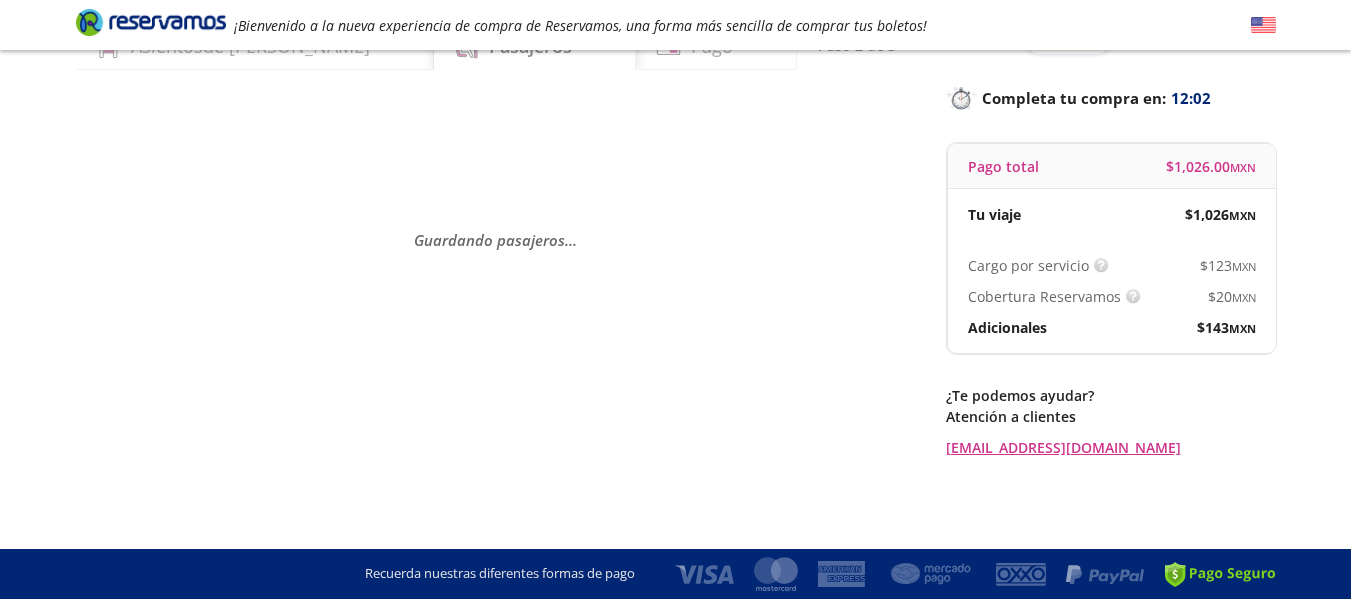 scroll, scrollTop: 0, scrollLeft: 0, axis: both 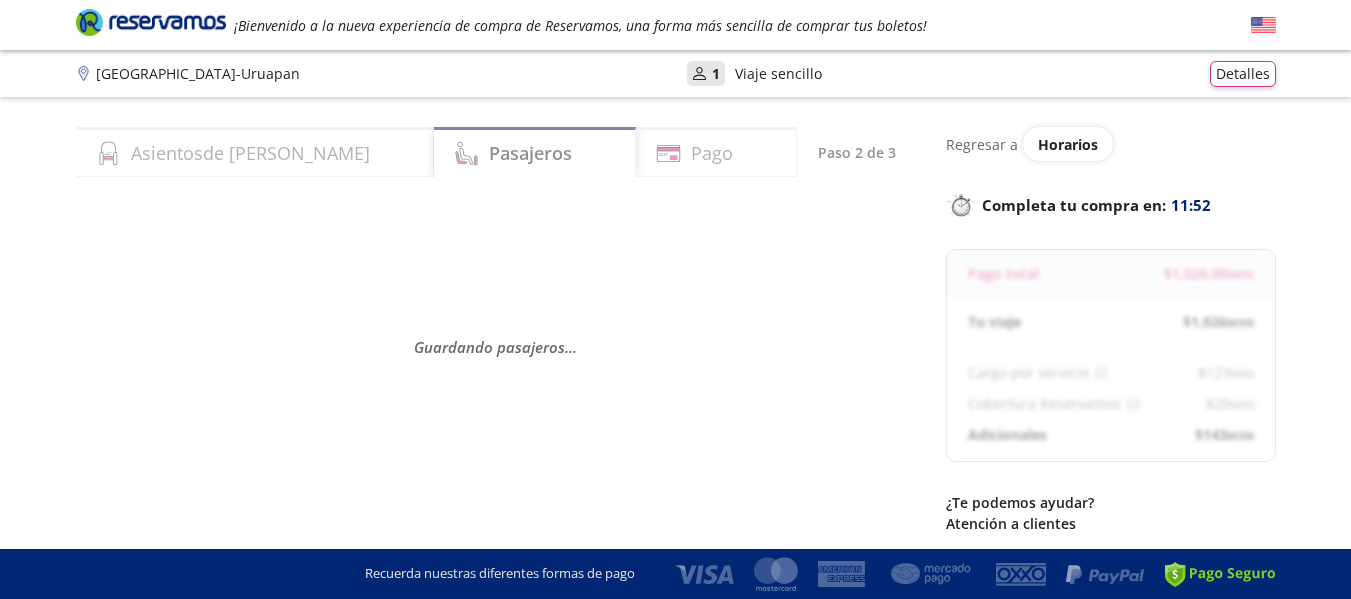 select on "MX" 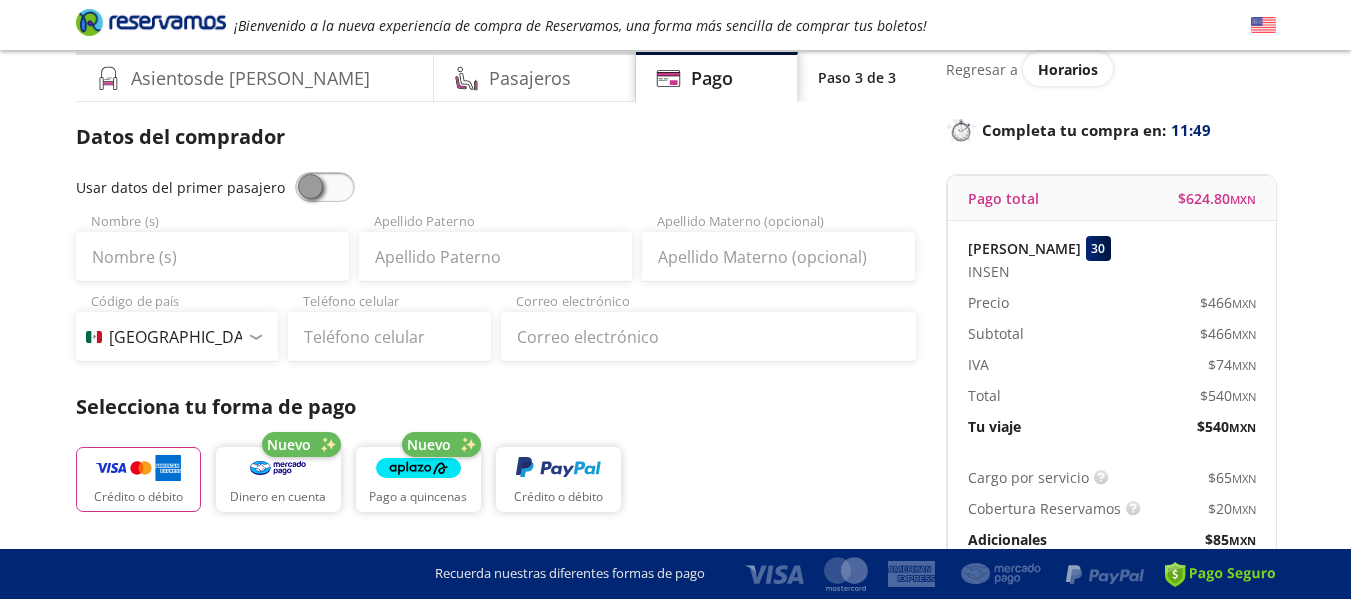 scroll, scrollTop: 76, scrollLeft: 0, axis: vertical 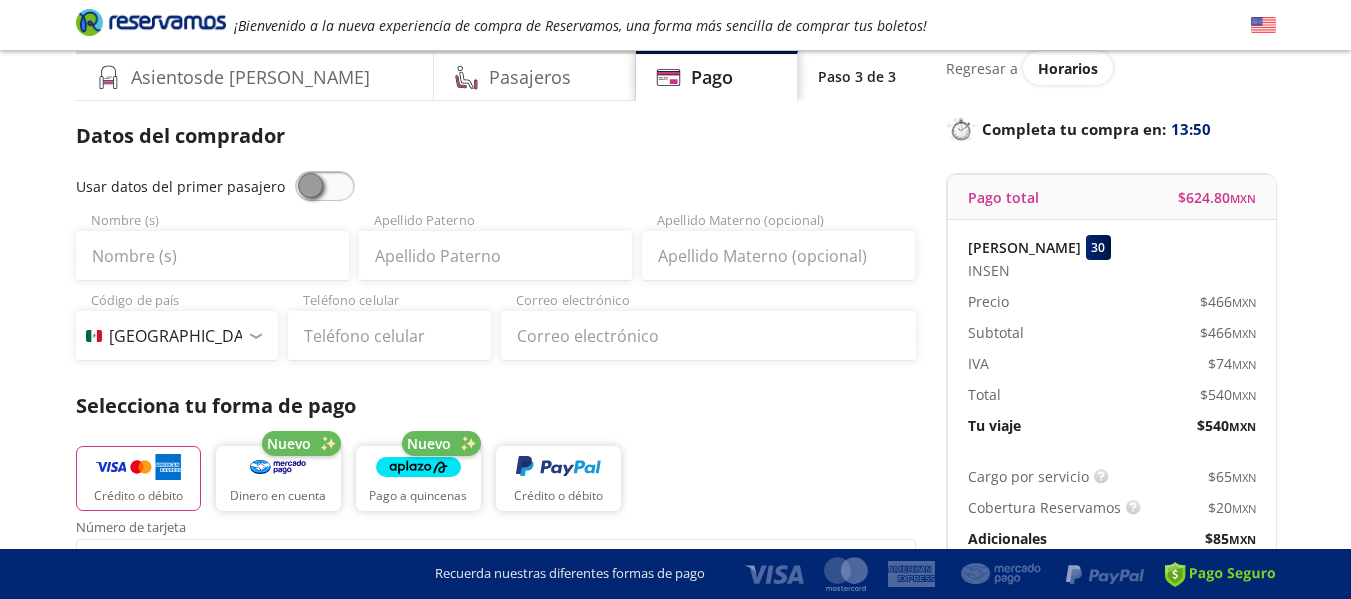 click at bounding box center (325, 186) 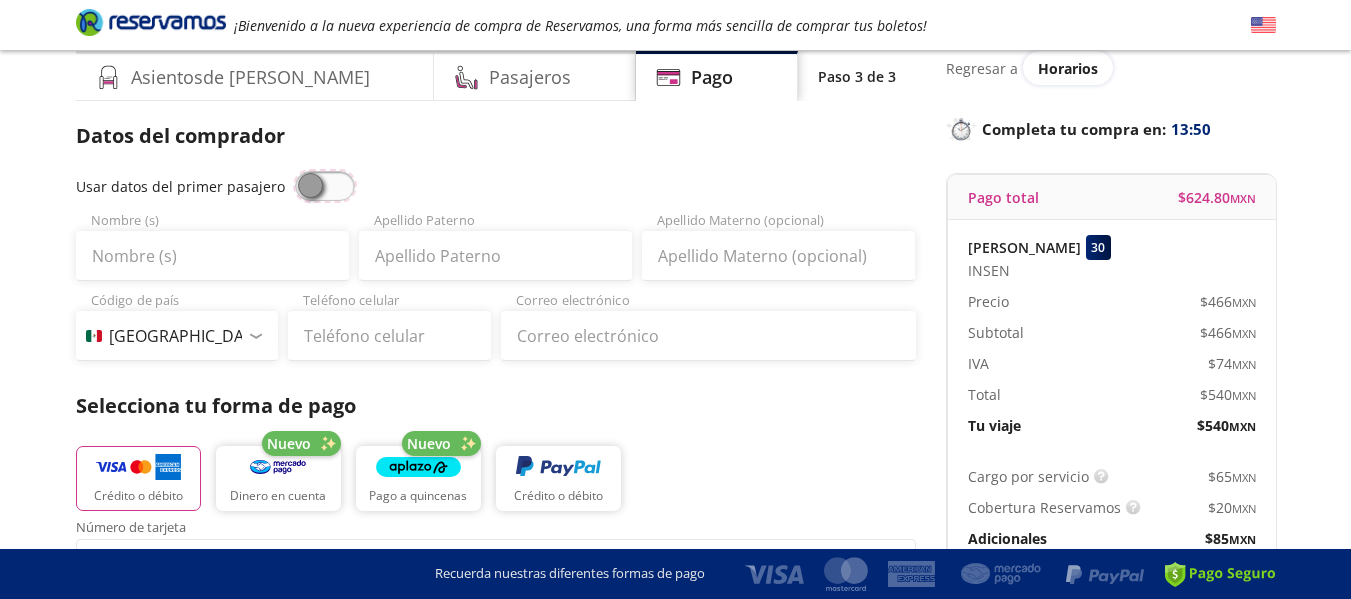 click at bounding box center [295, 171] 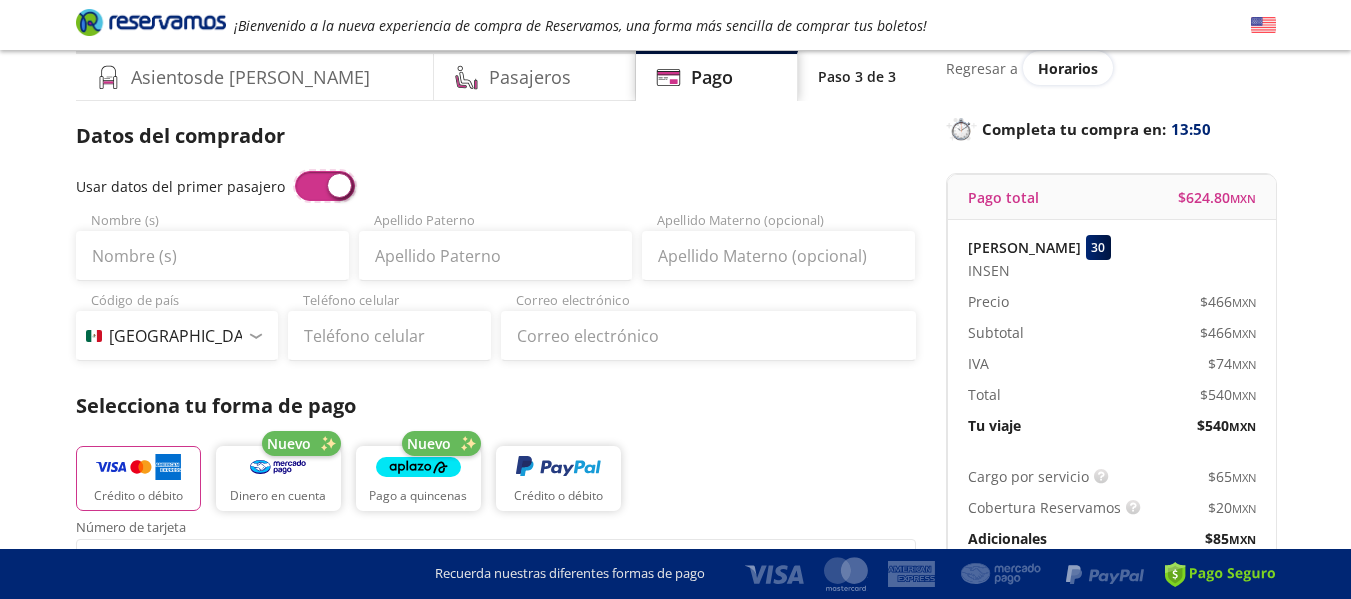 type on "[PERSON_NAME]" 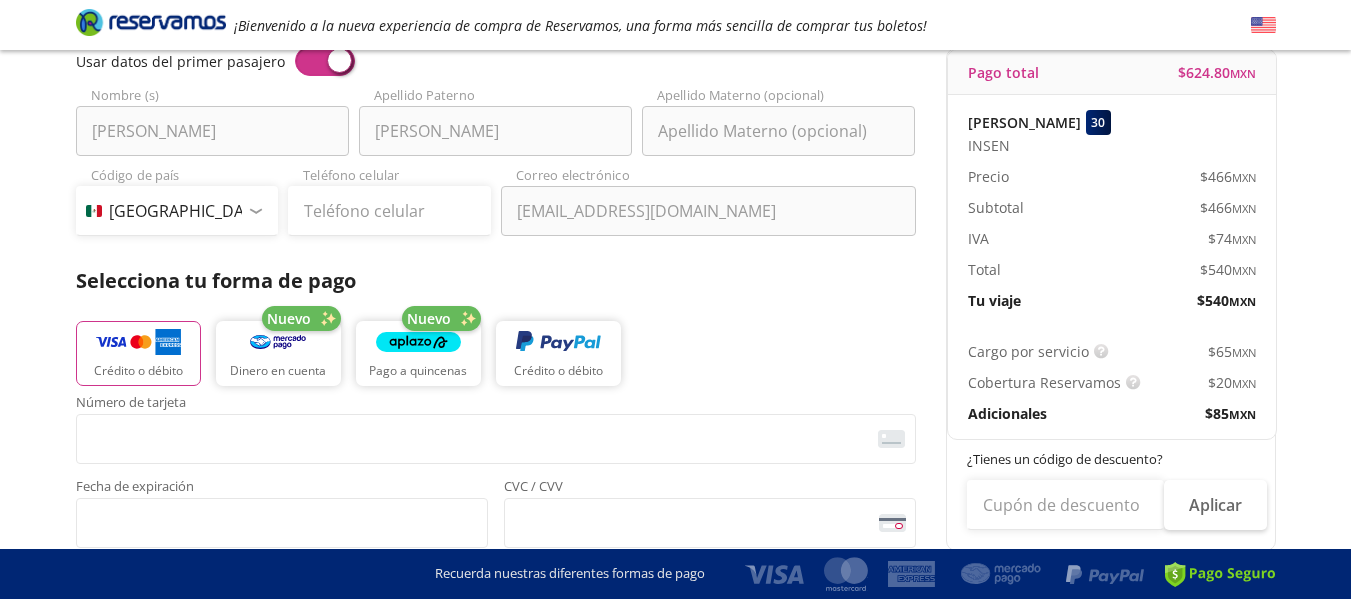 scroll, scrollTop: 223, scrollLeft: 0, axis: vertical 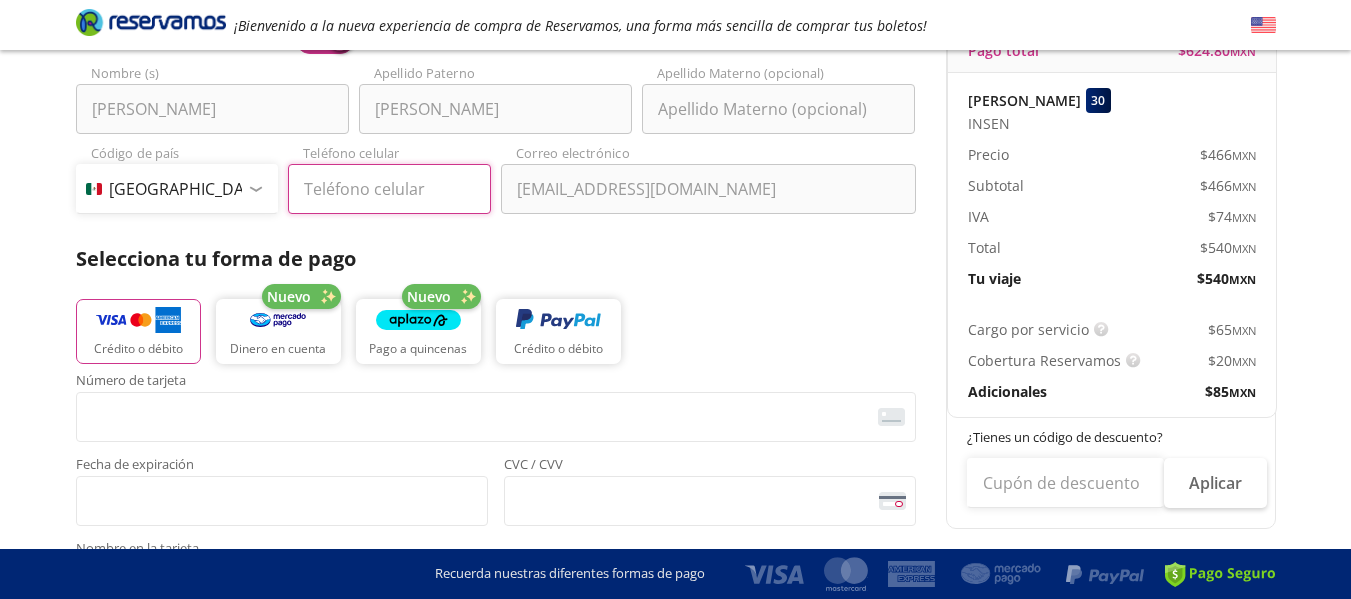 click on "Teléfono celular" at bounding box center (389, 189) 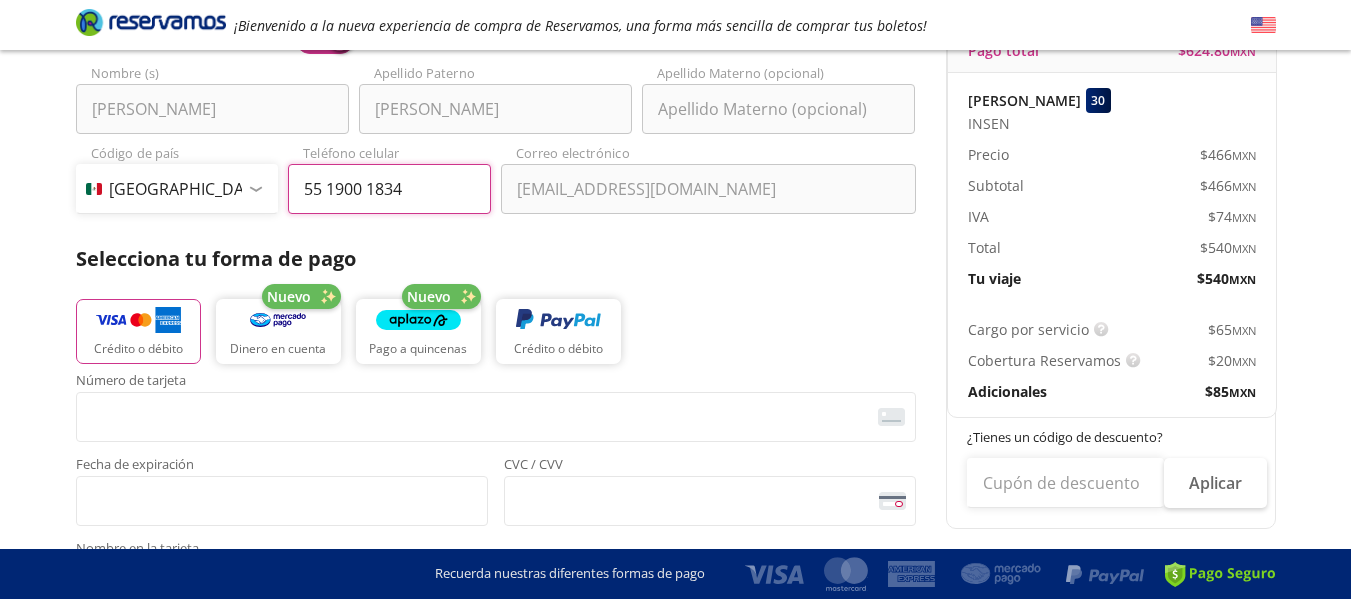 type on "55 1900 1834" 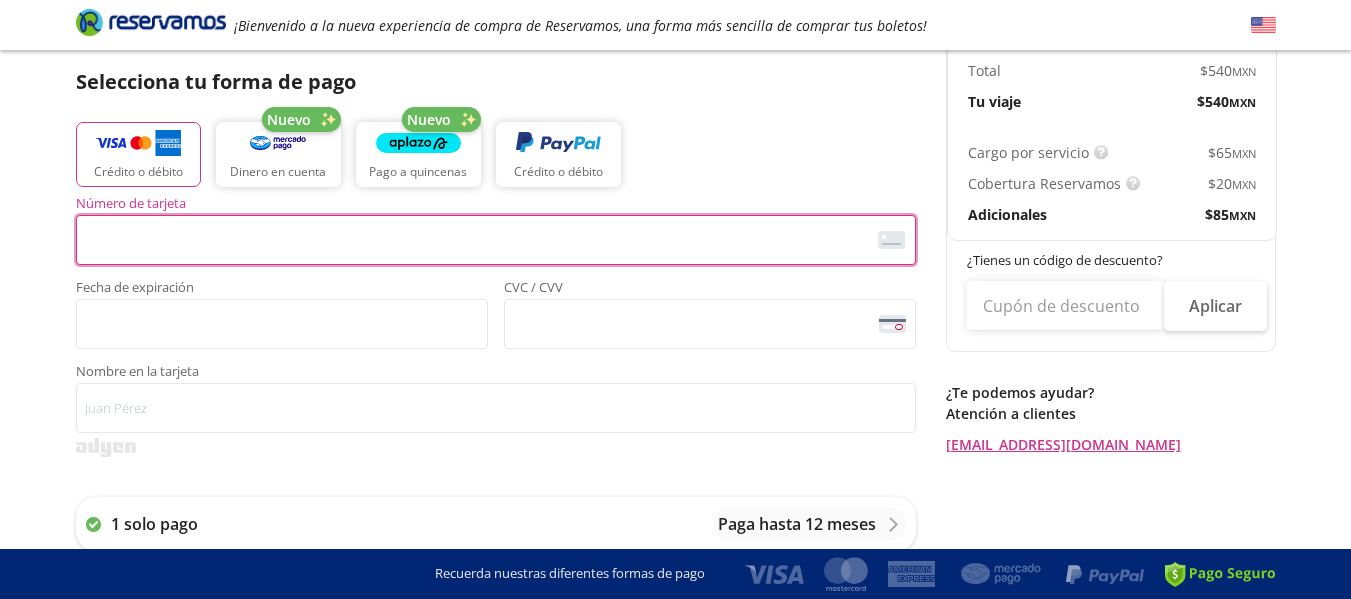 scroll, scrollTop: 308, scrollLeft: 0, axis: vertical 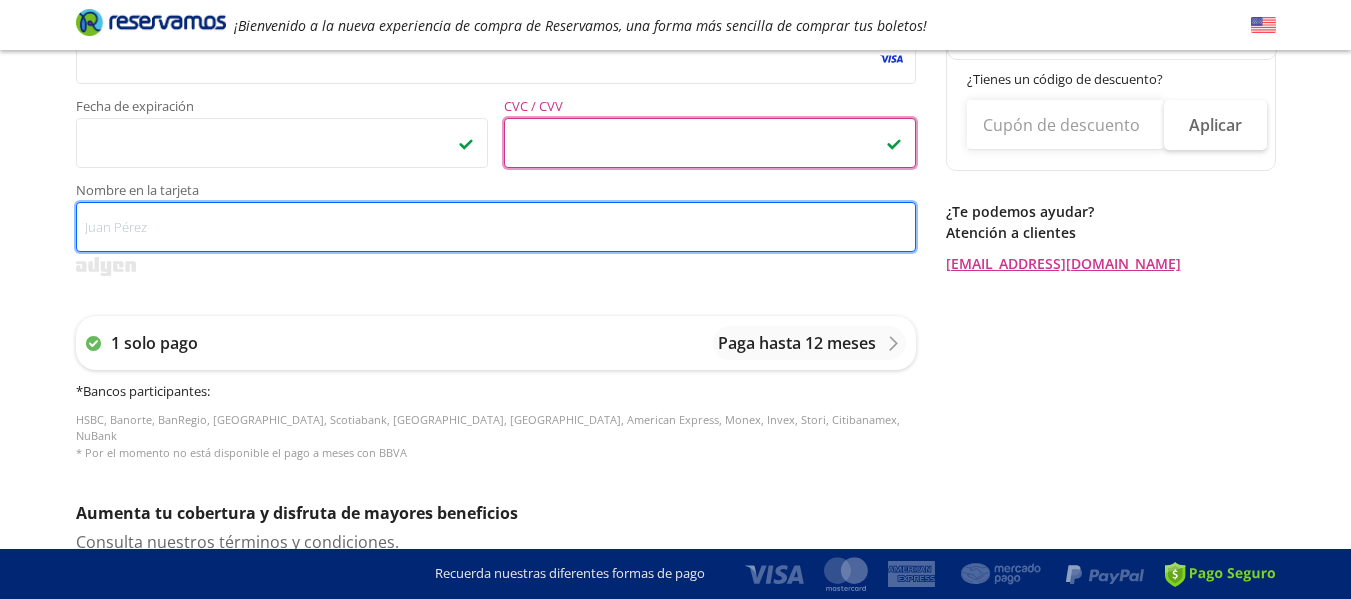 click on "Nombre en la tarjeta" at bounding box center [496, 227] 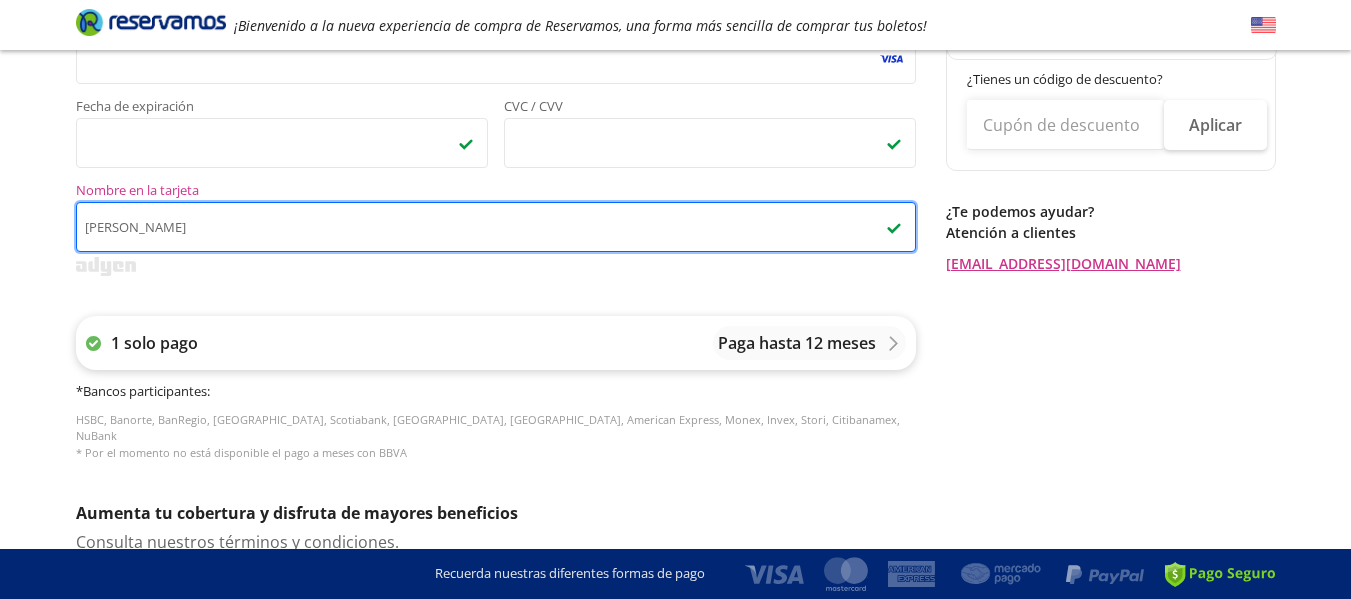 type on "[PERSON_NAME]" 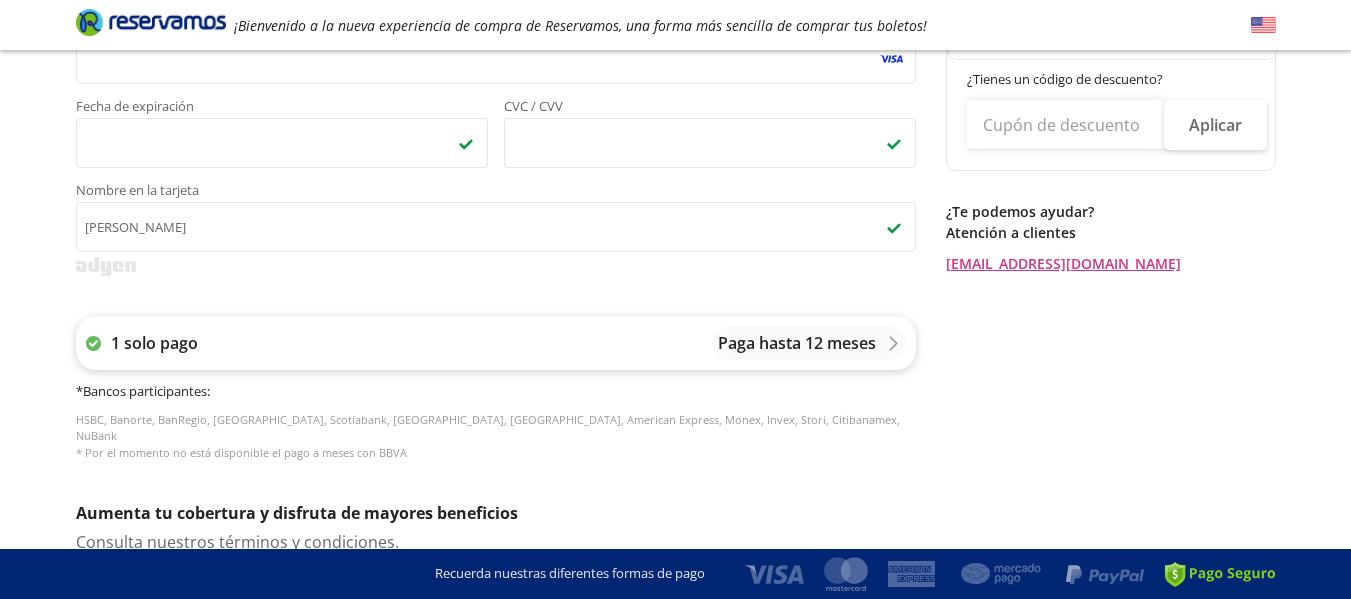 click on "1 solo pago Paga hasta 12 meses" at bounding box center [496, 343] 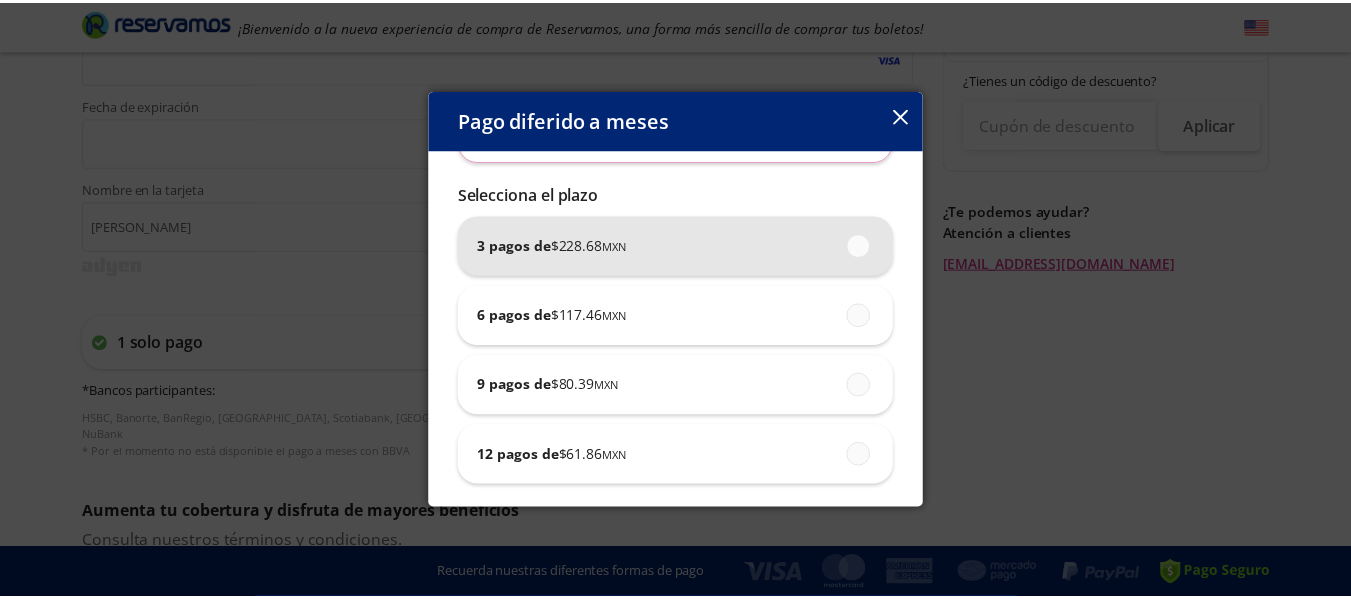 scroll, scrollTop: 179, scrollLeft: 0, axis: vertical 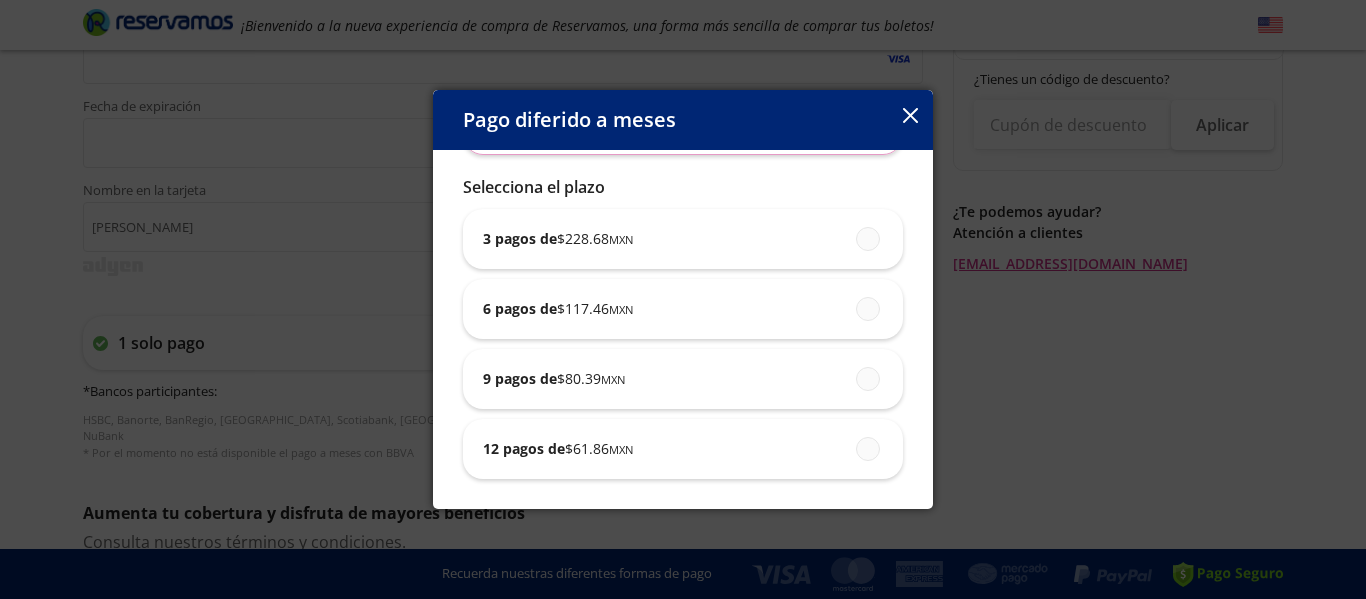 click 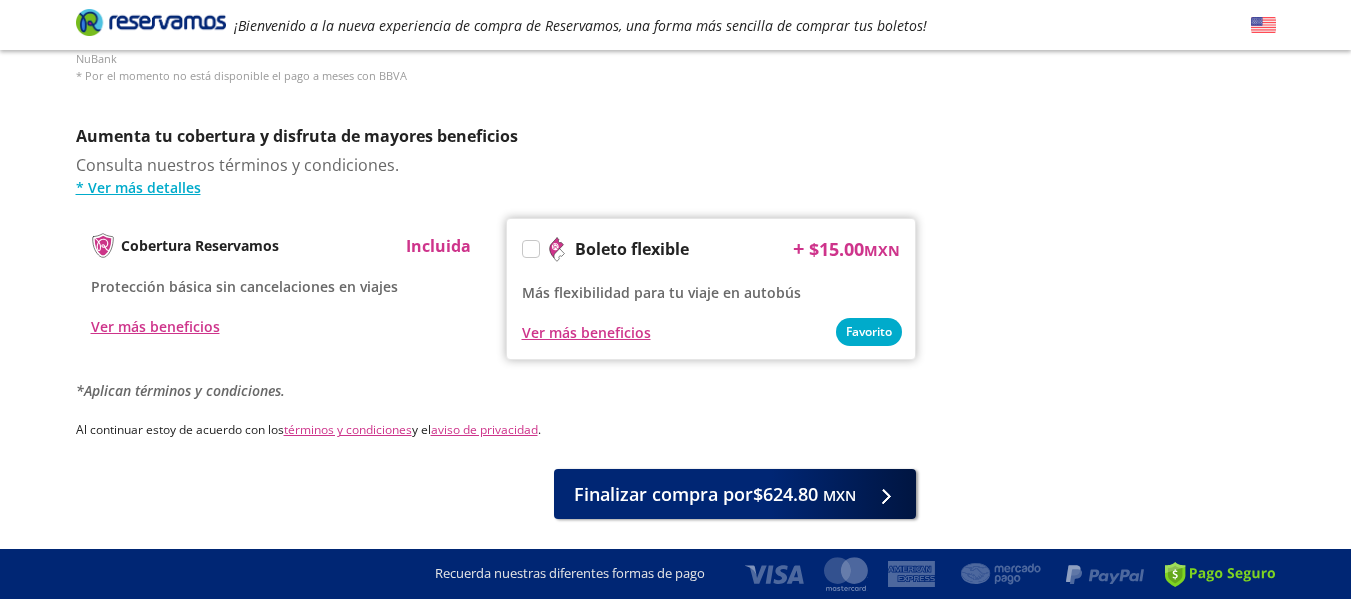 scroll, scrollTop: 959, scrollLeft: 0, axis: vertical 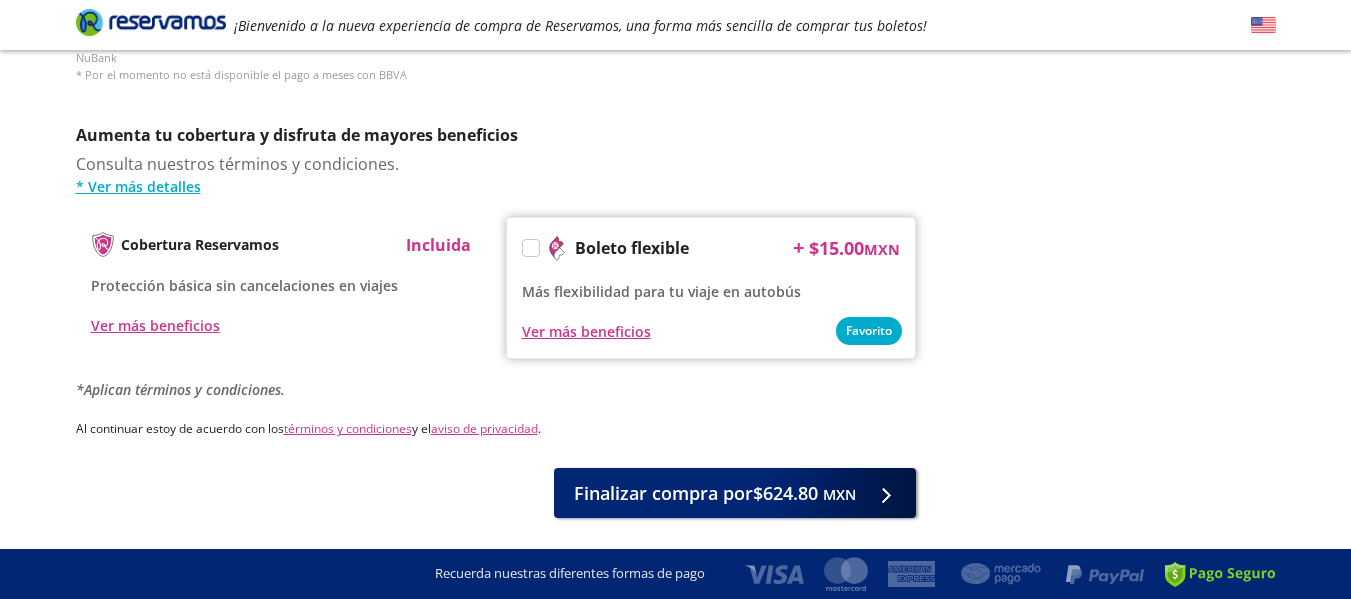 click at bounding box center [531, 248] 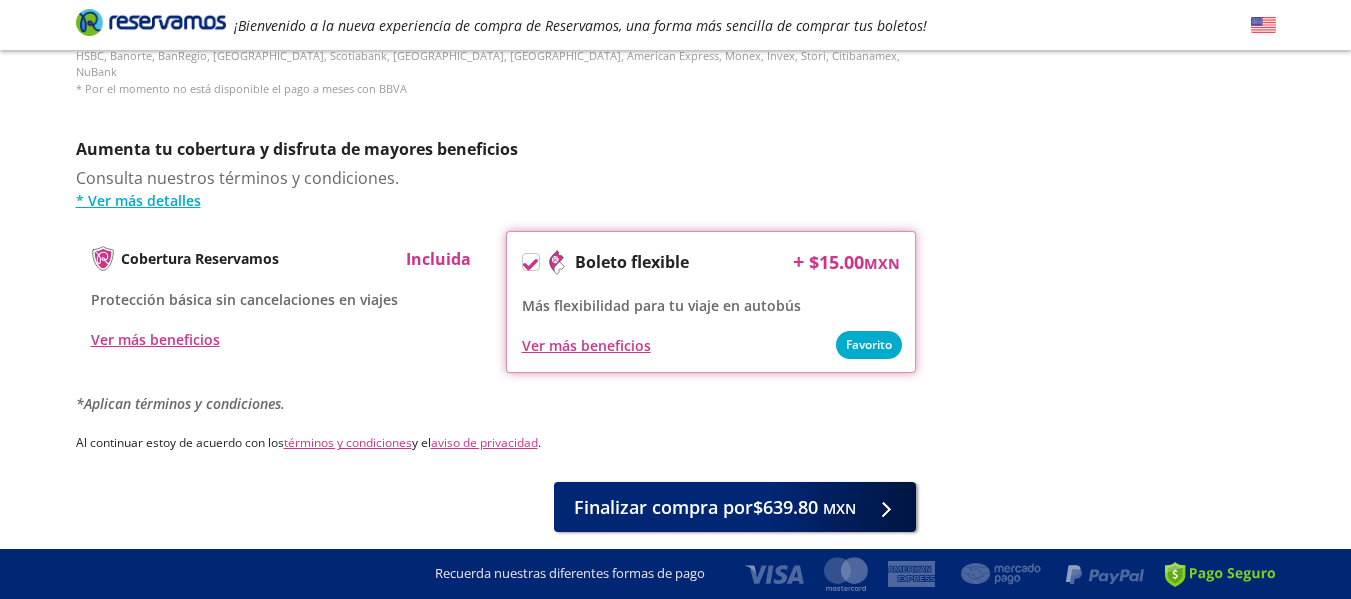 scroll, scrollTop: 1003, scrollLeft: 0, axis: vertical 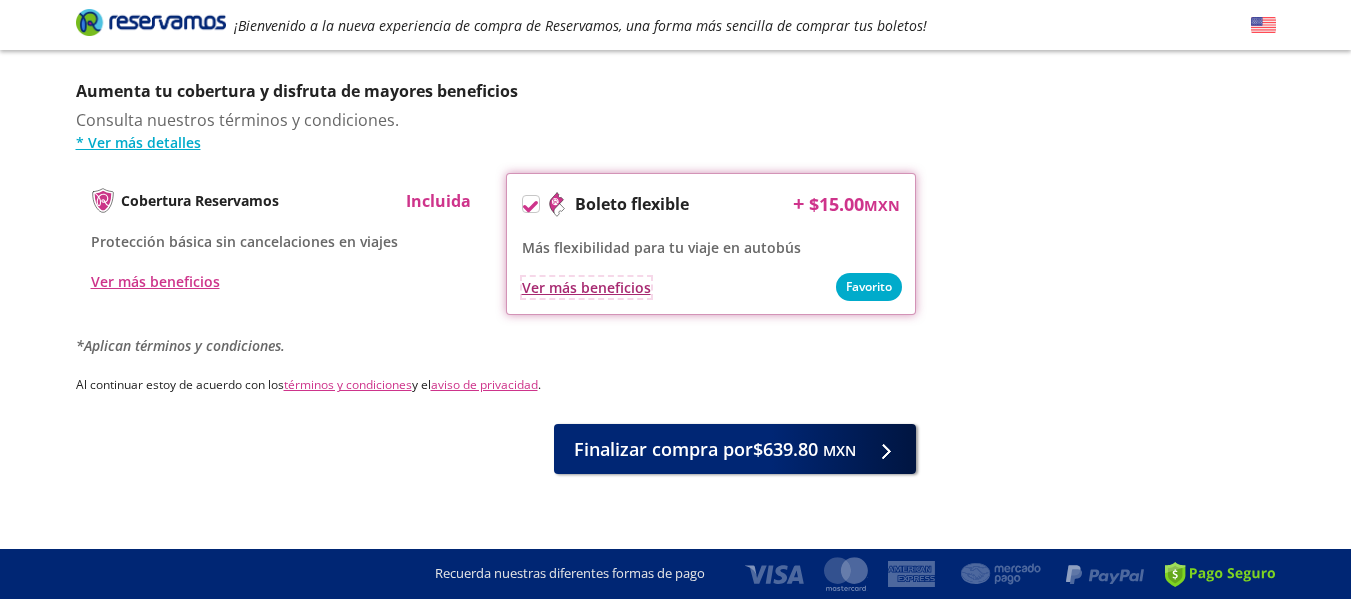 click on "Ver más beneficios" at bounding box center (586, 287) 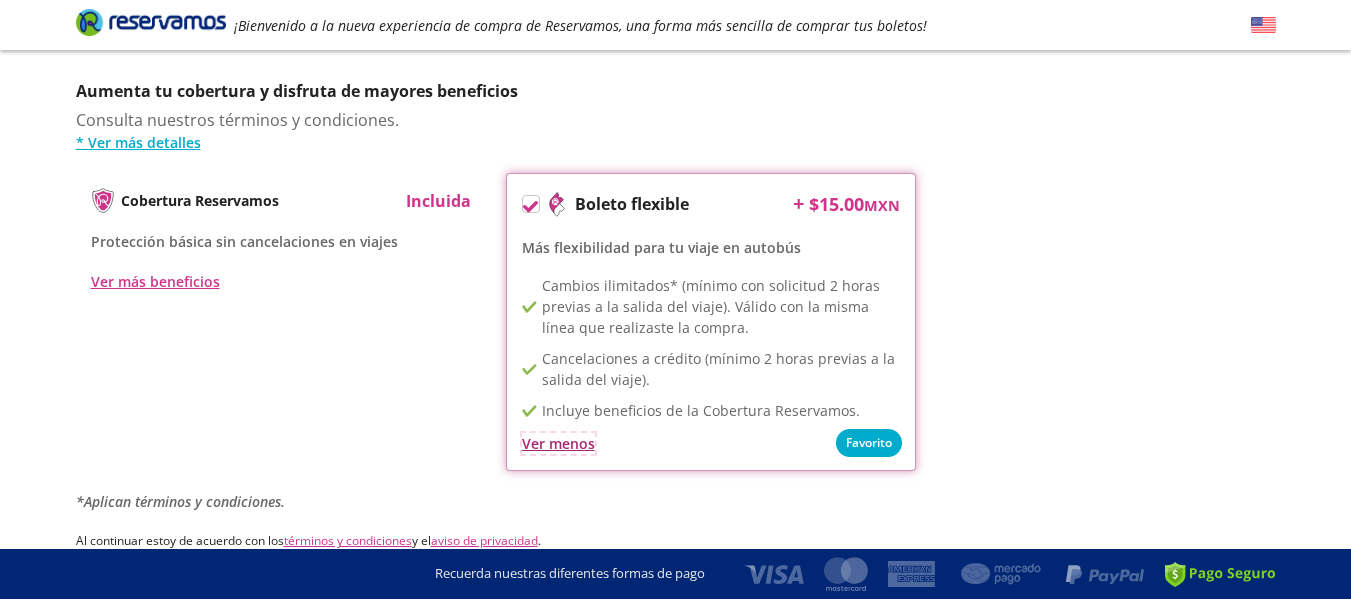 click on "Ver menos" at bounding box center [558, 443] 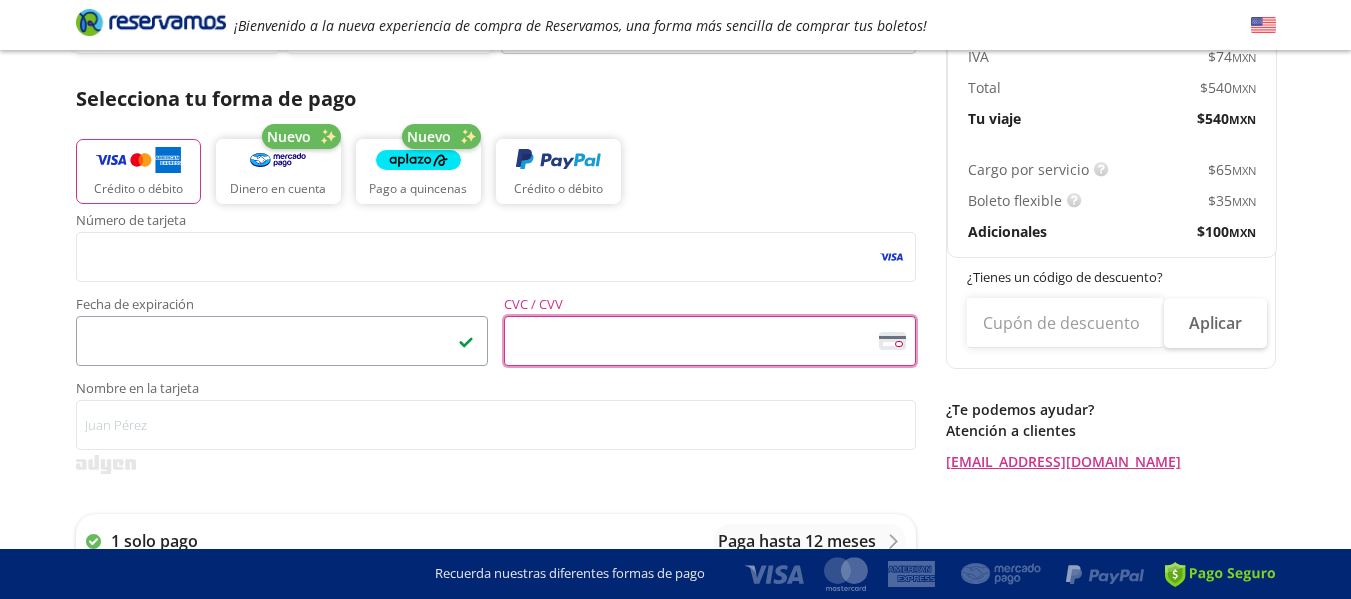 scroll, scrollTop: 384, scrollLeft: 0, axis: vertical 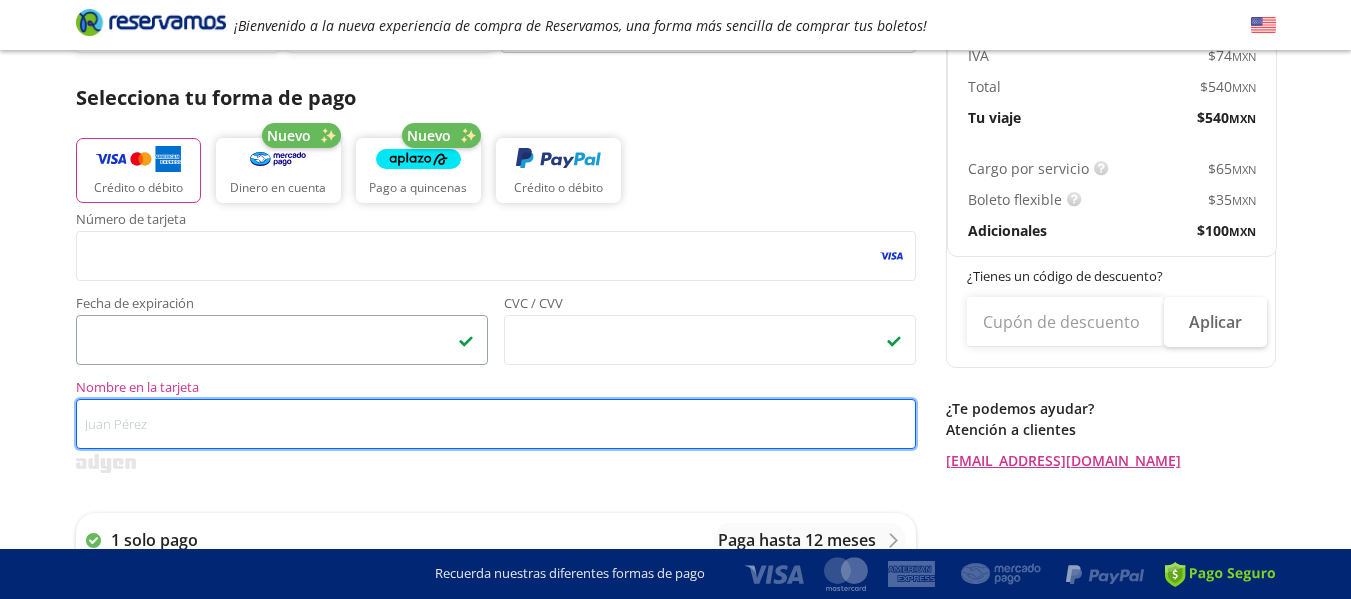 click on "Nombre en la tarjeta" at bounding box center [496, 424] 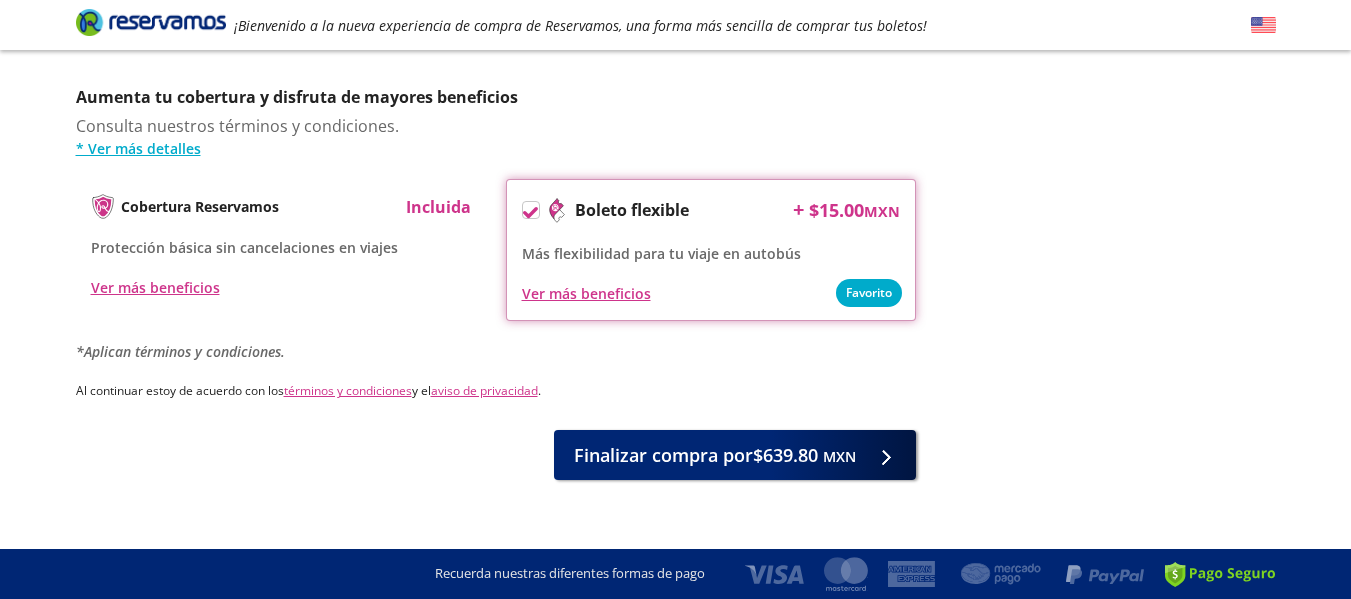 scroll, scrollTop: 1003, scrollLeft: 0, axis: vertical 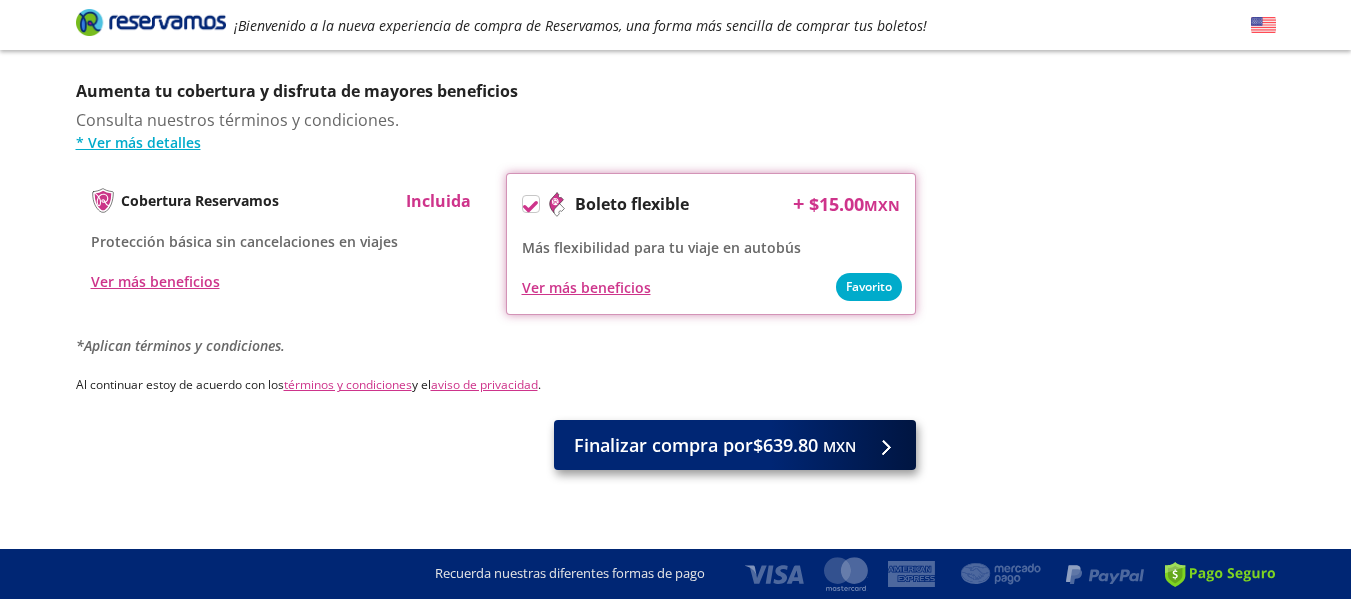 type on "[PERSON_NAME]" 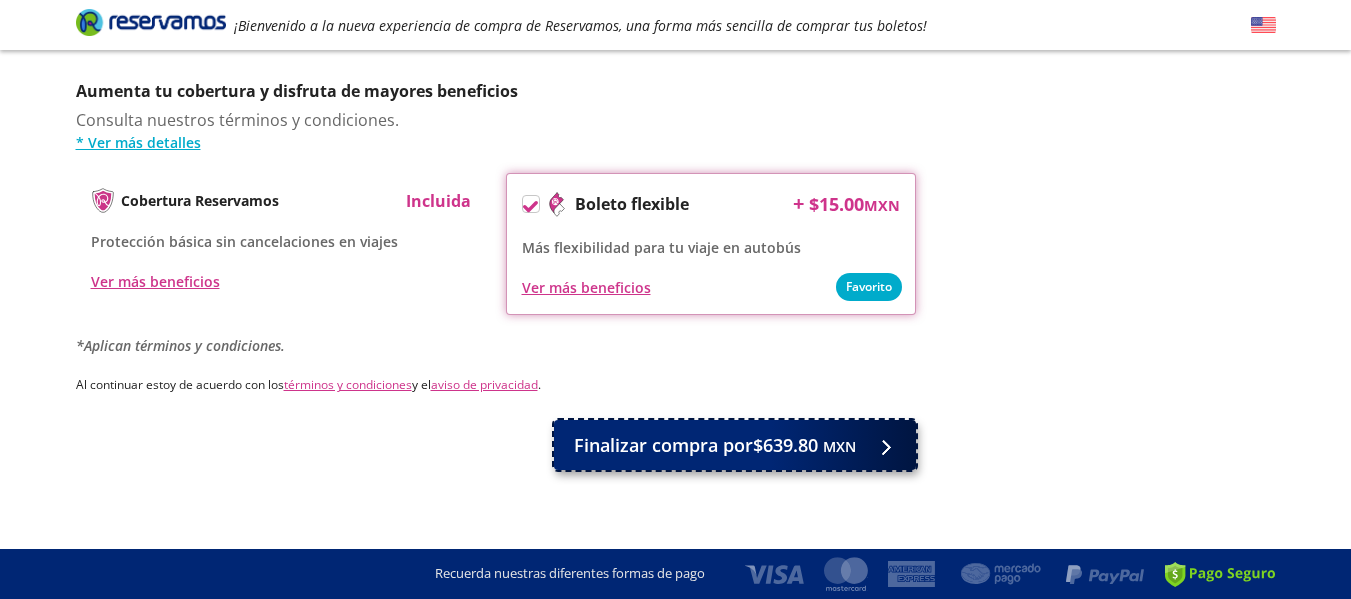 click on "Finalizar compra por  $639.80   MXN" at bounding box center [735, 445] 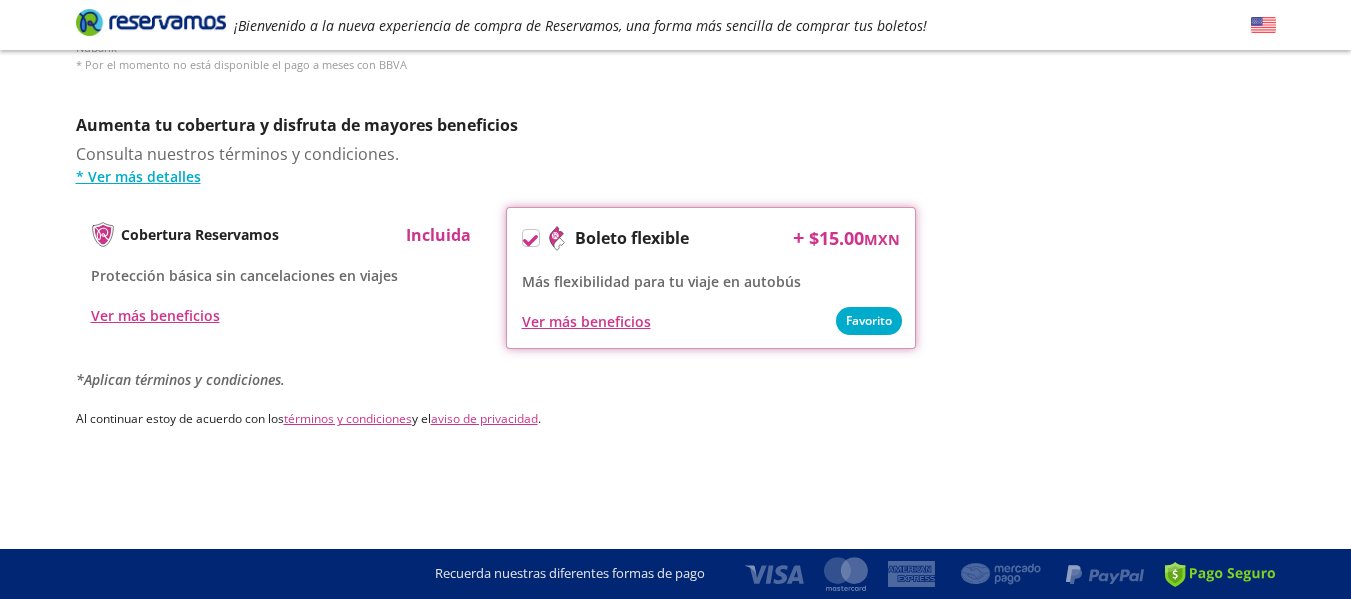 scroll, scrollTop: 0, scrollLeft: 0, axis: both 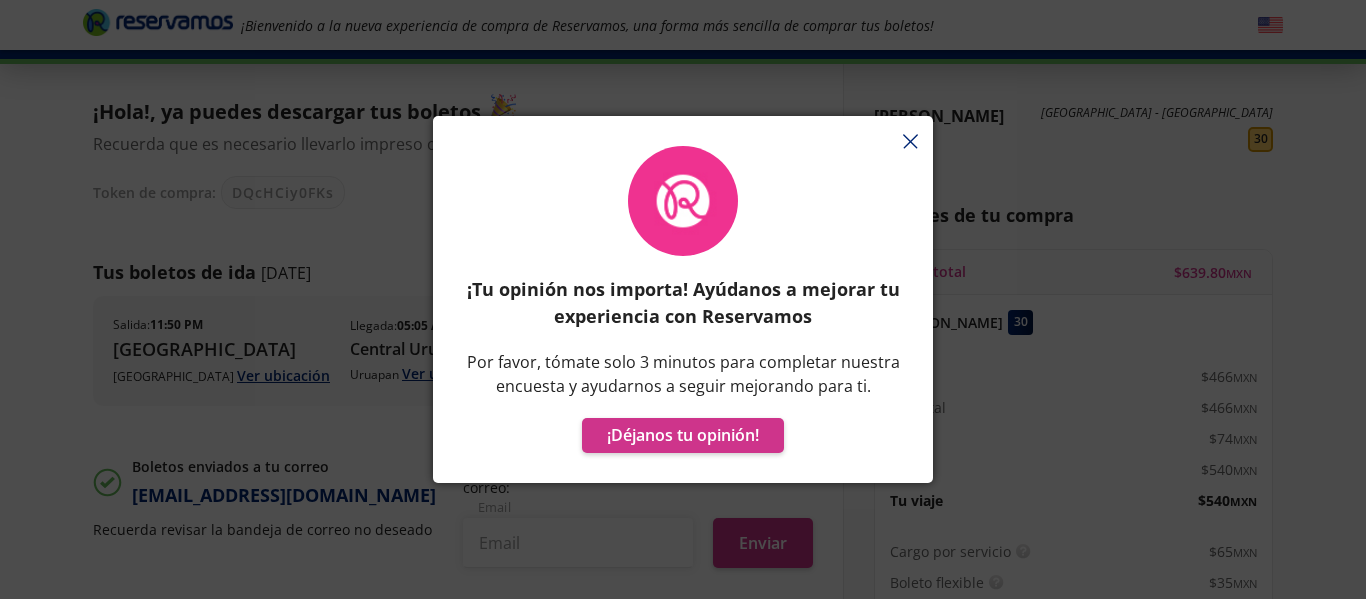 click on "¡Tu opinión nos importa! Ayúdanos a mejorar tu experiencia con Reservamos Por favor, tómate solo 3 minutos para completar nuestra encuesta y ayudarnos a seguir mejorando para ti. ¡Déjanos tu opinión!" at bounding box center [683, 309] 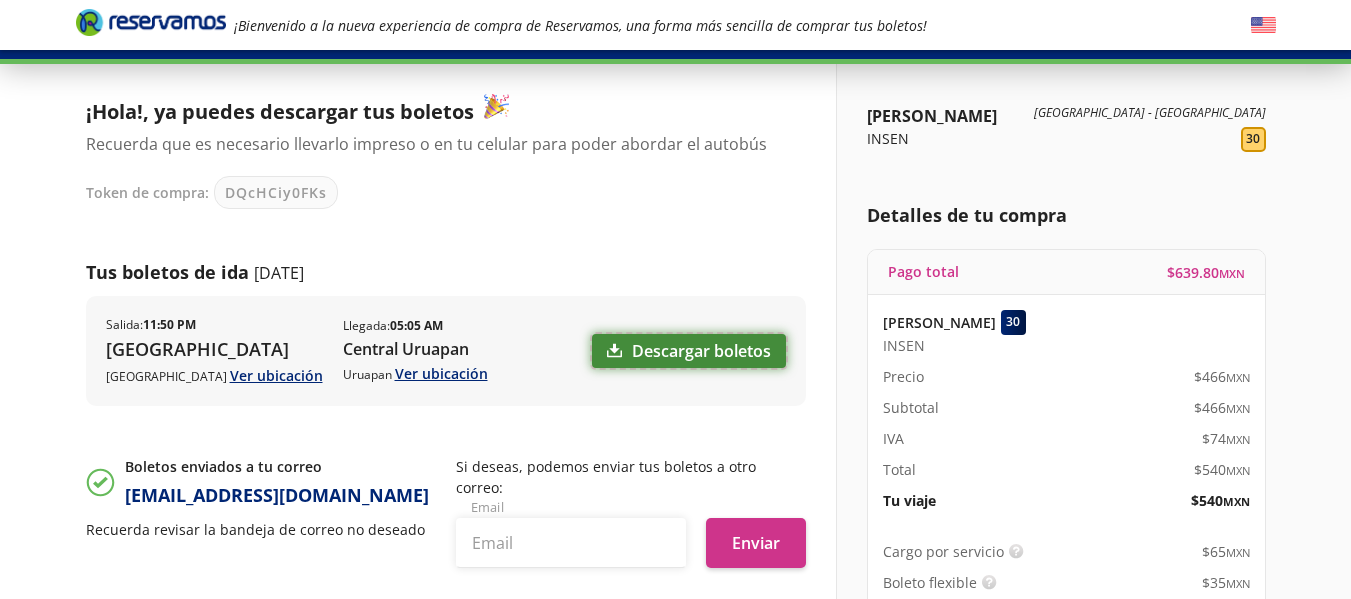 click on "Descargar boletos" at bounding box center [689, 351] 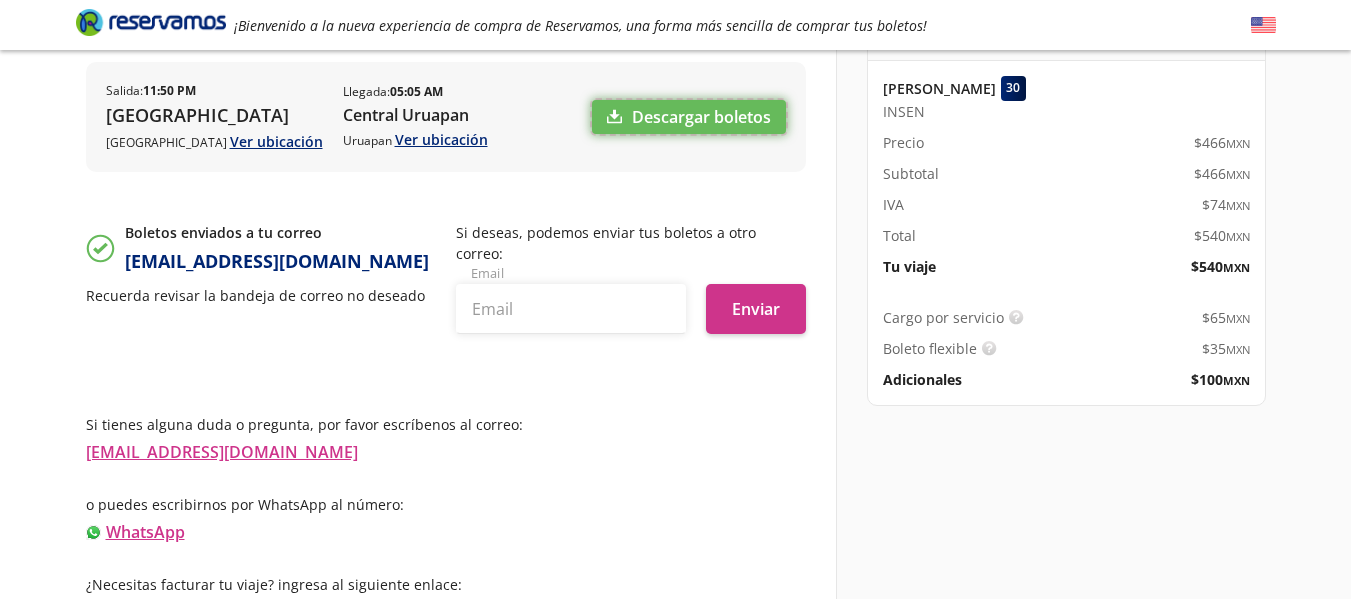scroll, scrollTop: 338, scrollLeft: 0, axis: vertical 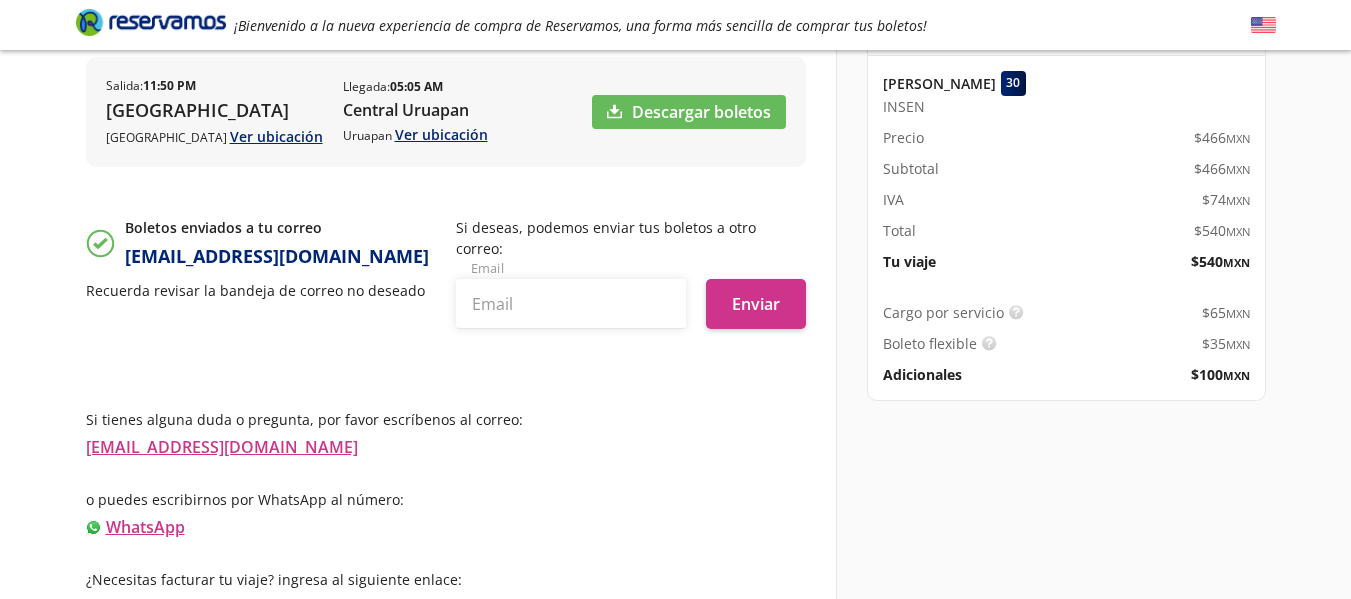 click on "Si tienes alguna duda o pregunta,  por favor escríbenos al correo:  [EMAIL_ADDRESS][DOMAIN_NAME] o puedes escribirnos por WhatsApp al número: WhatsApp ¿Necesitas facturar tu viaje? ingresa al siguiente enlace:  Información para obtener tu factura" at bounding box center [446, 514] 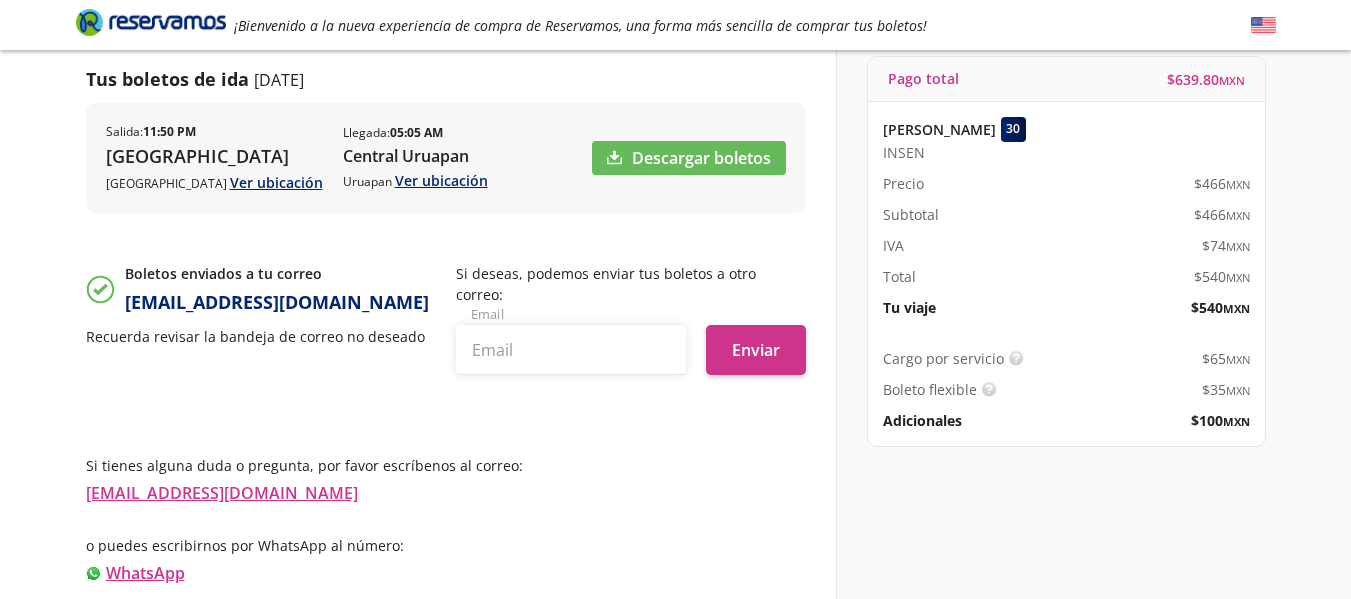 scroll, scrollTop: 338, scrollLeft: 0, axis: vertical 